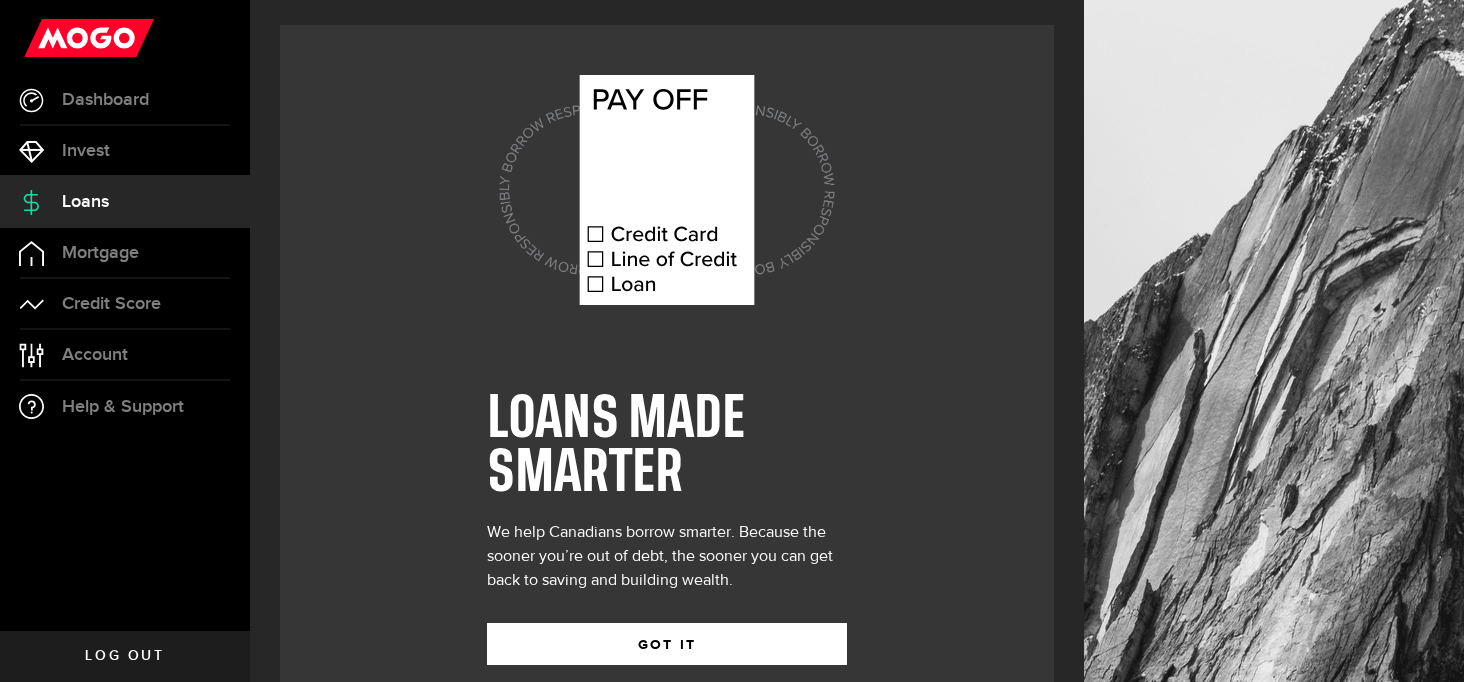 scroll, scrollTop: 0, scrollLeft: 0, axis: both 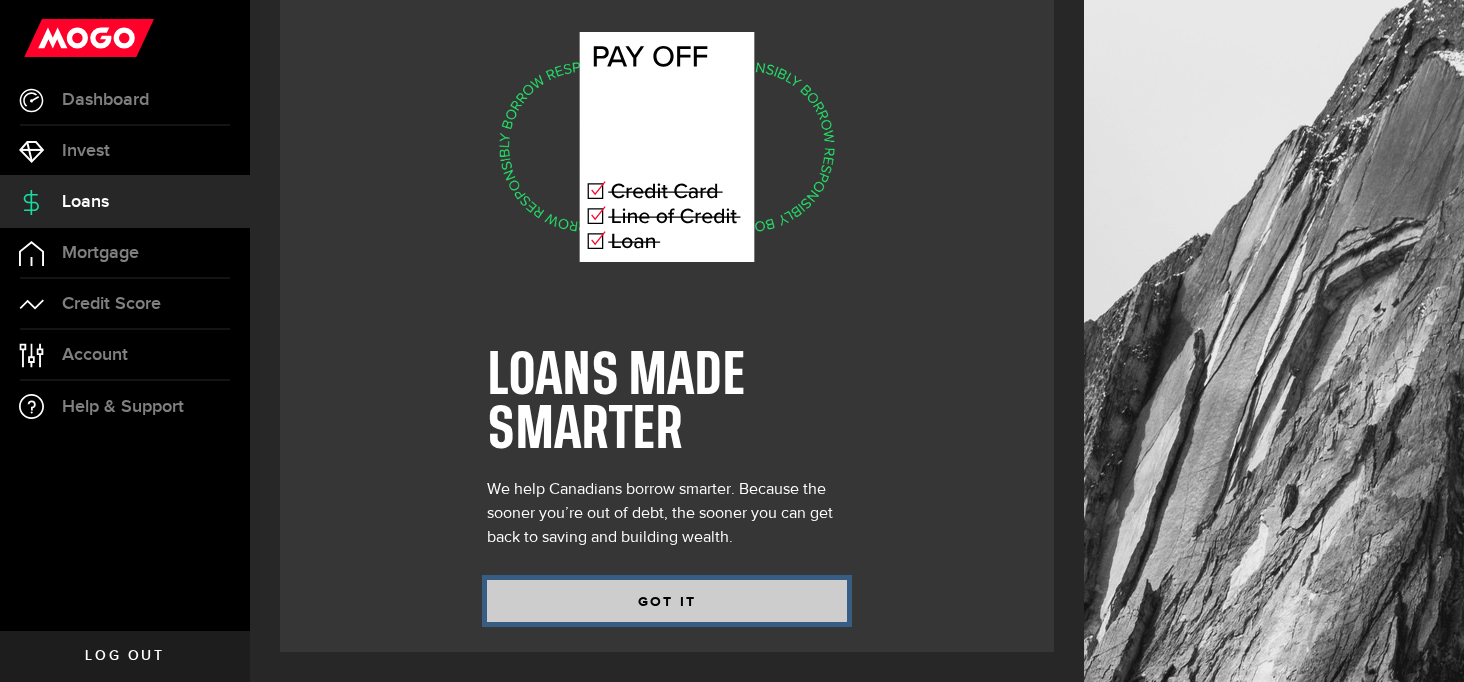 click on "GOT IT" at bounding box center (667, 601) 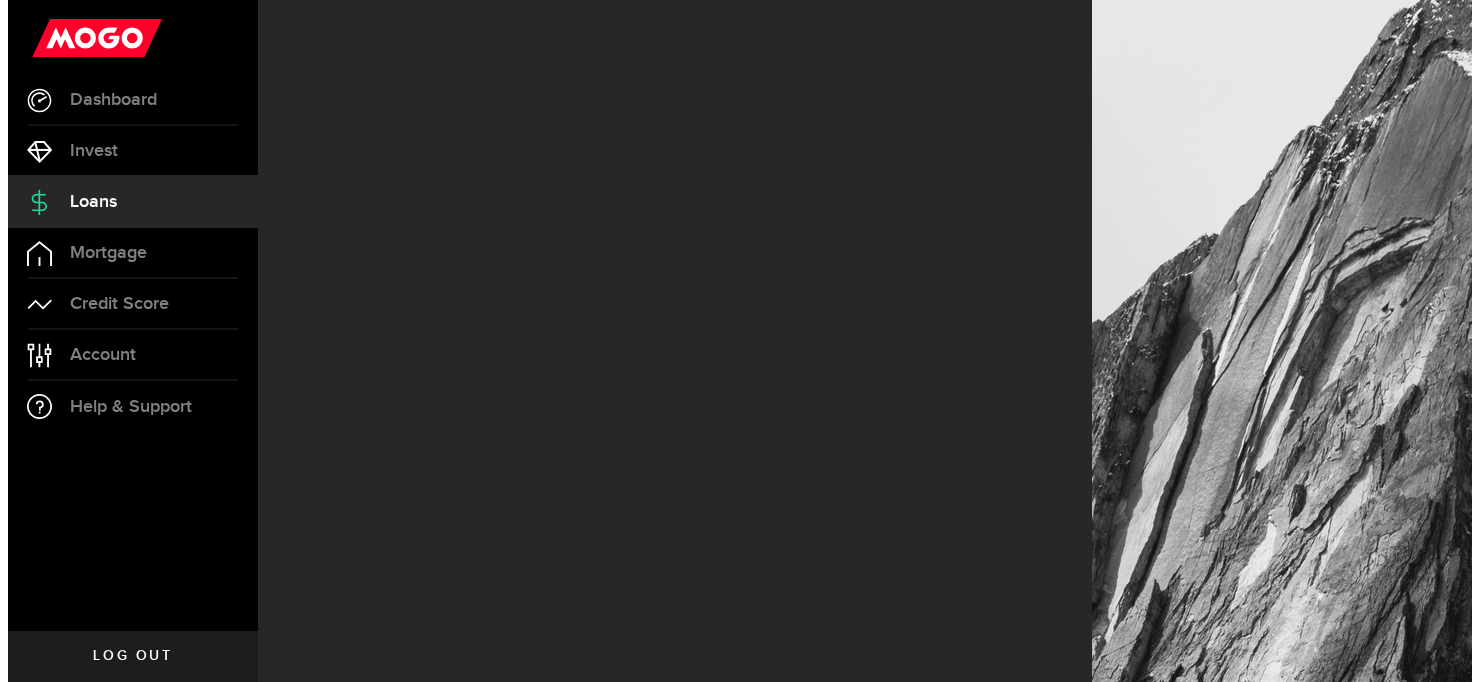 scroll, scrollTop: 0, scrollLeft: 0, axis: both 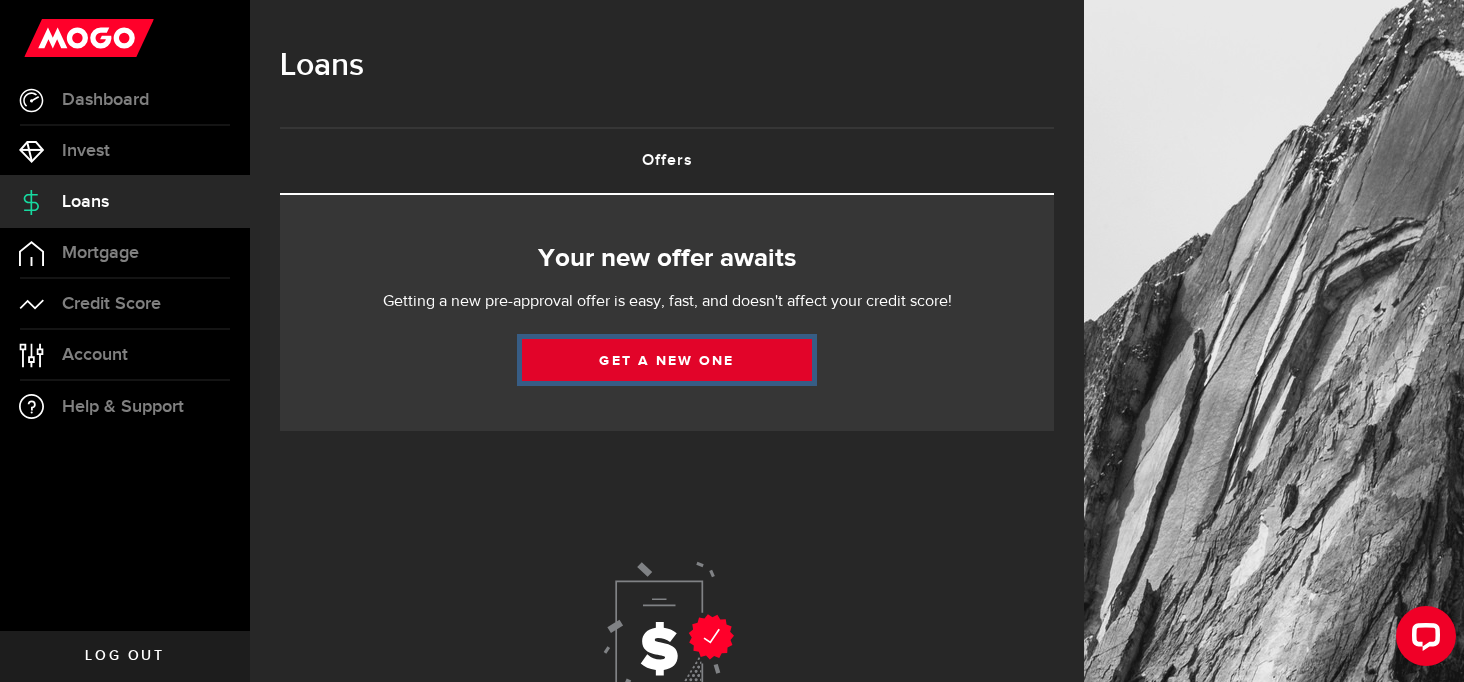 click on "Get a new one" at bounding box center (667, 360) 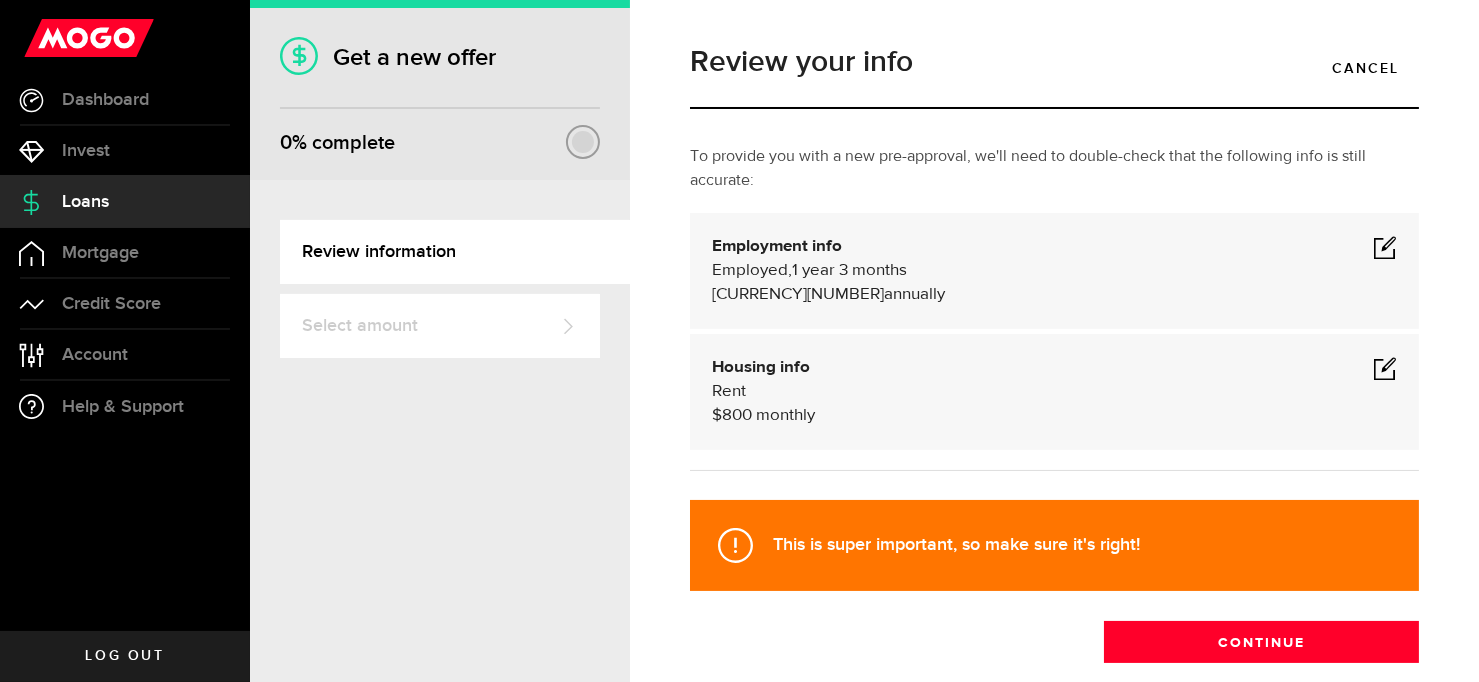 click at bounding box center (1385, 247) 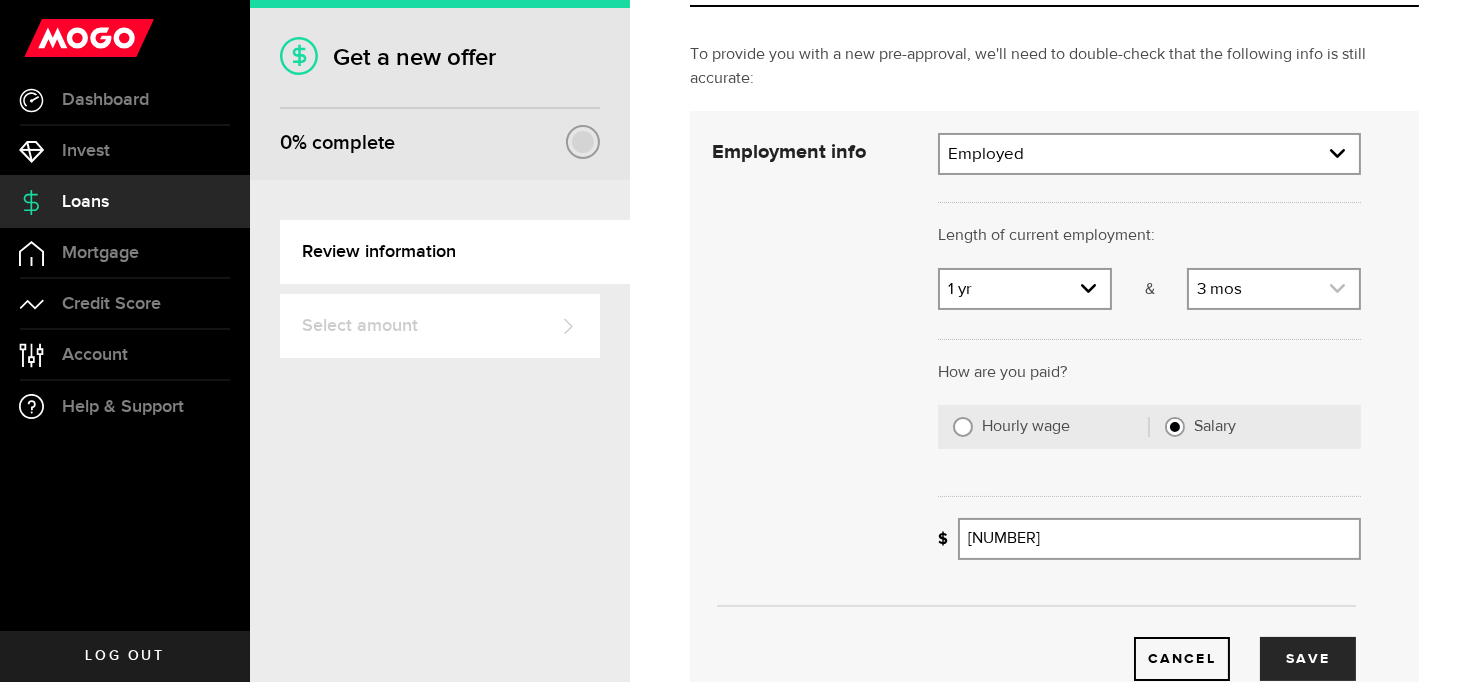 scroll, scrollTop: 240, scrollLeft: 0, axis: vertical 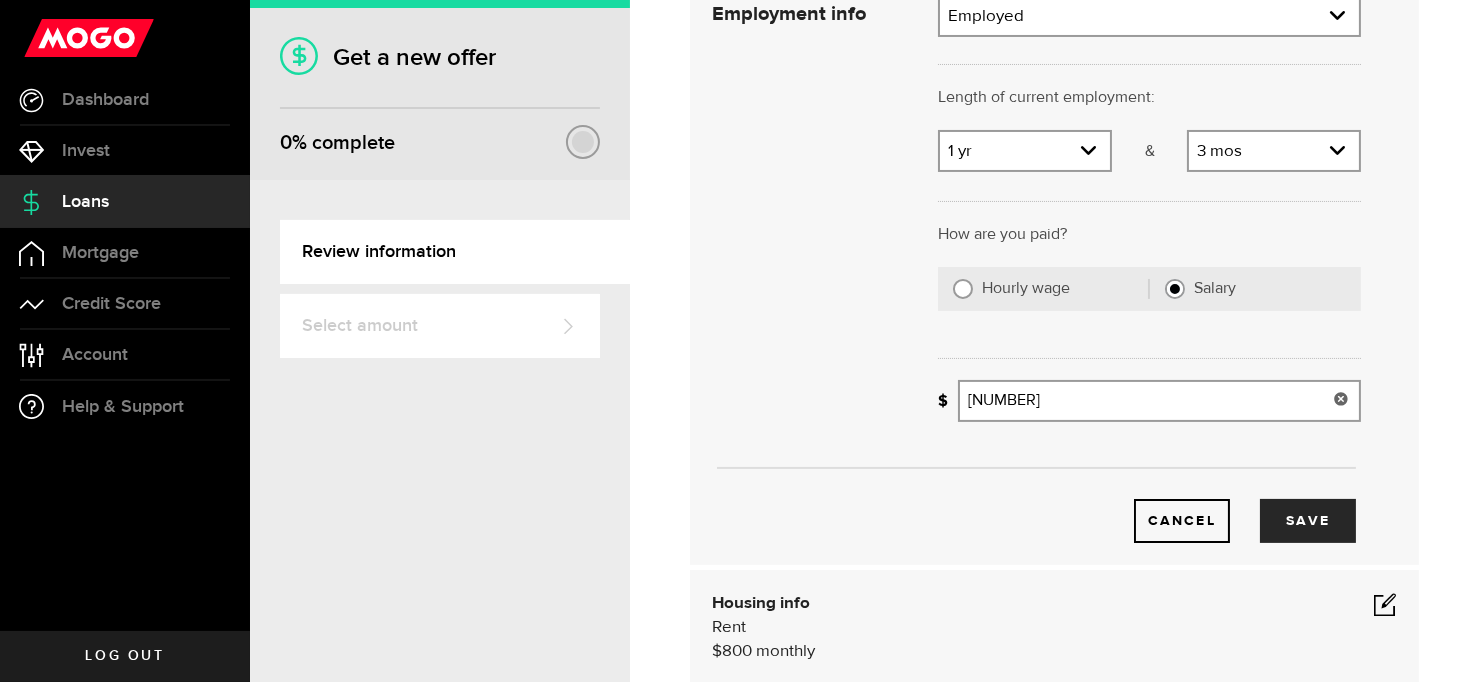 type on "[NUMBER]" 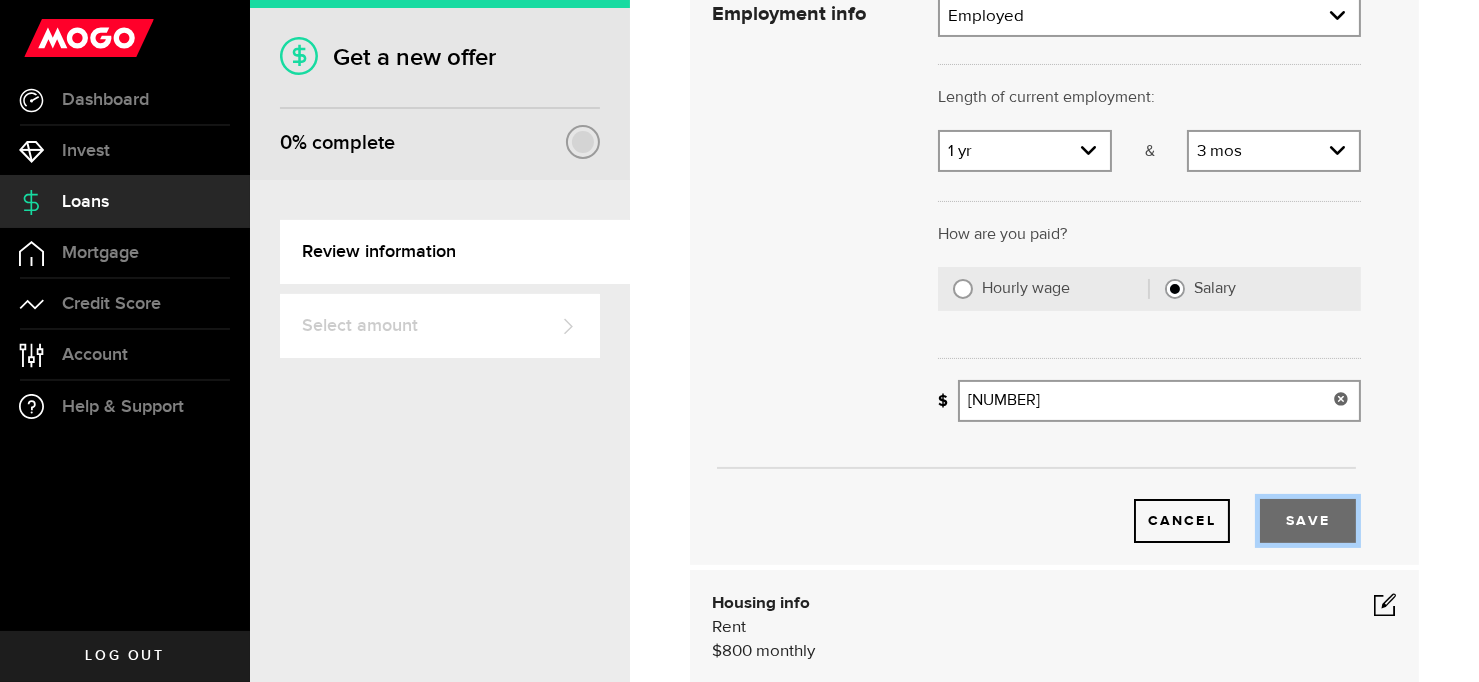 type on "[CURRENCY][NUMBER]" 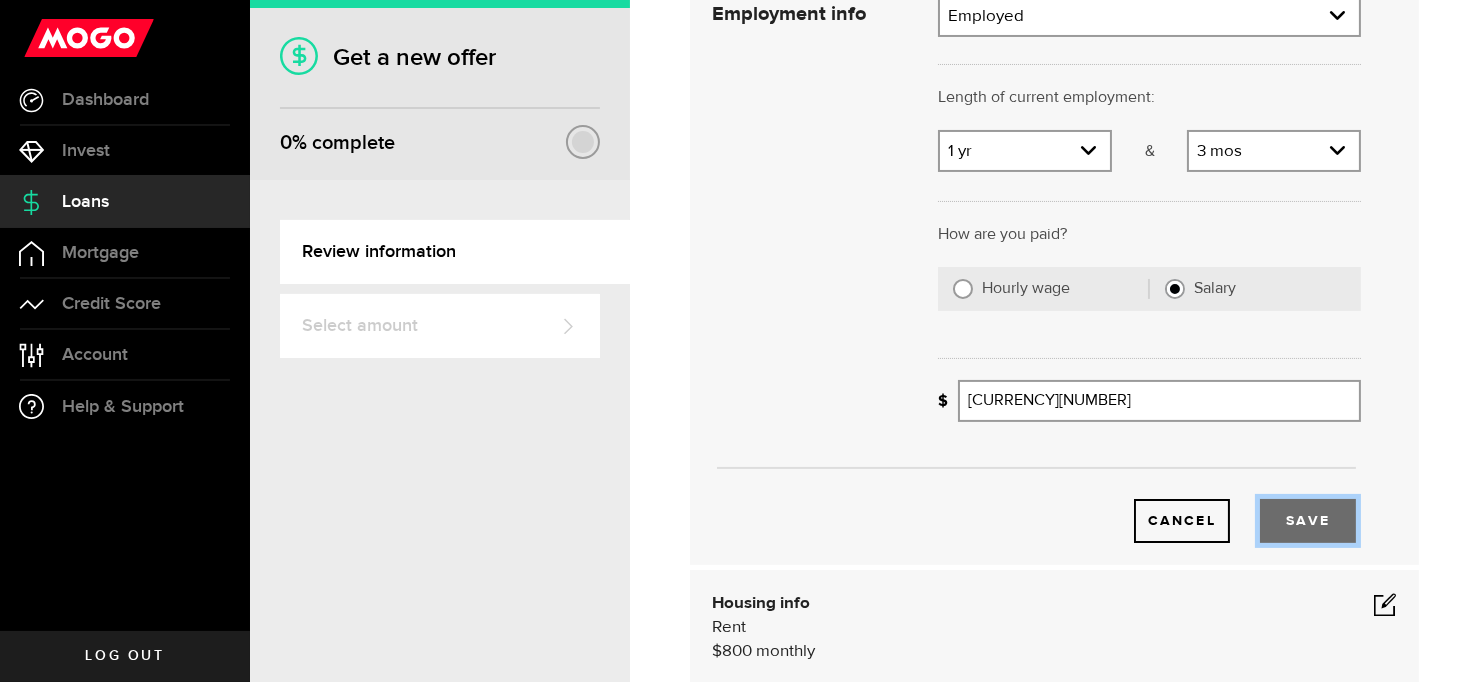 click on "Save" at bounding box center [1308, 521] 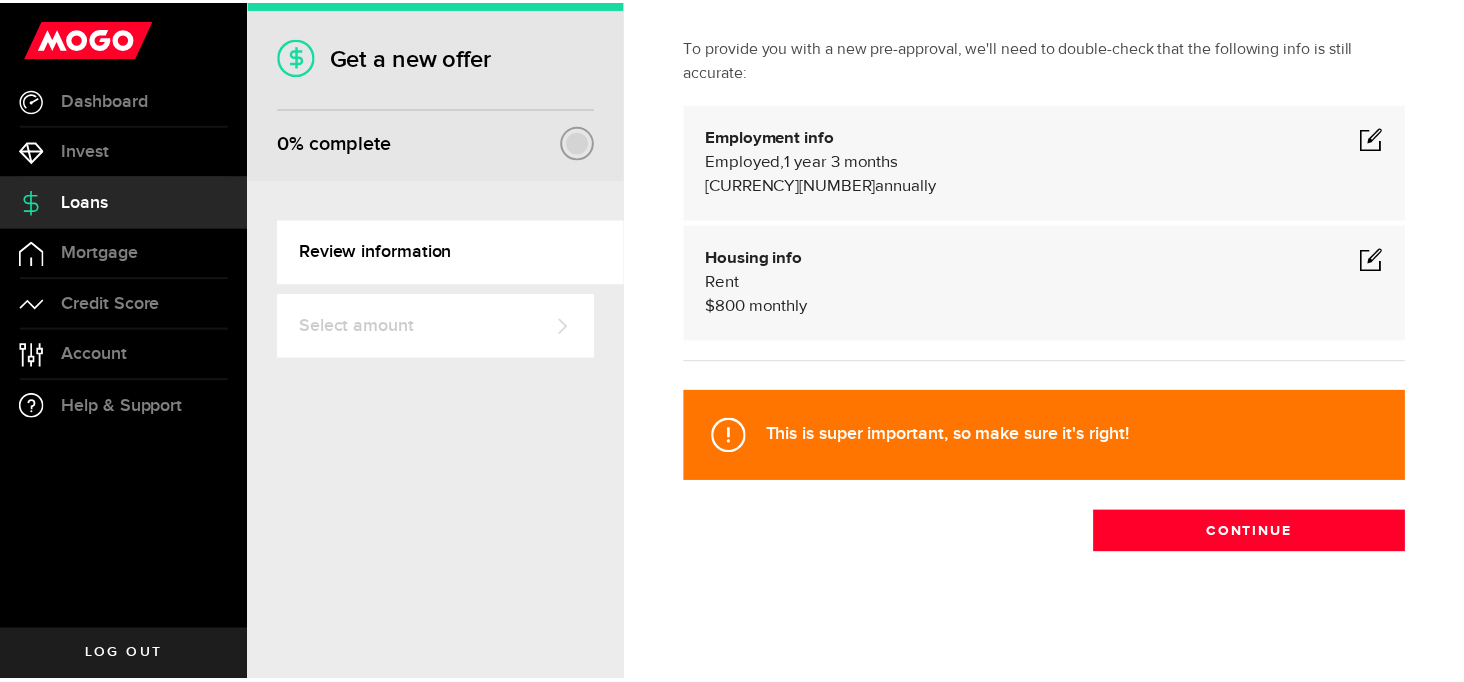 scroll, scrollTop: 132, scrollLeft: 0, axis: vertical 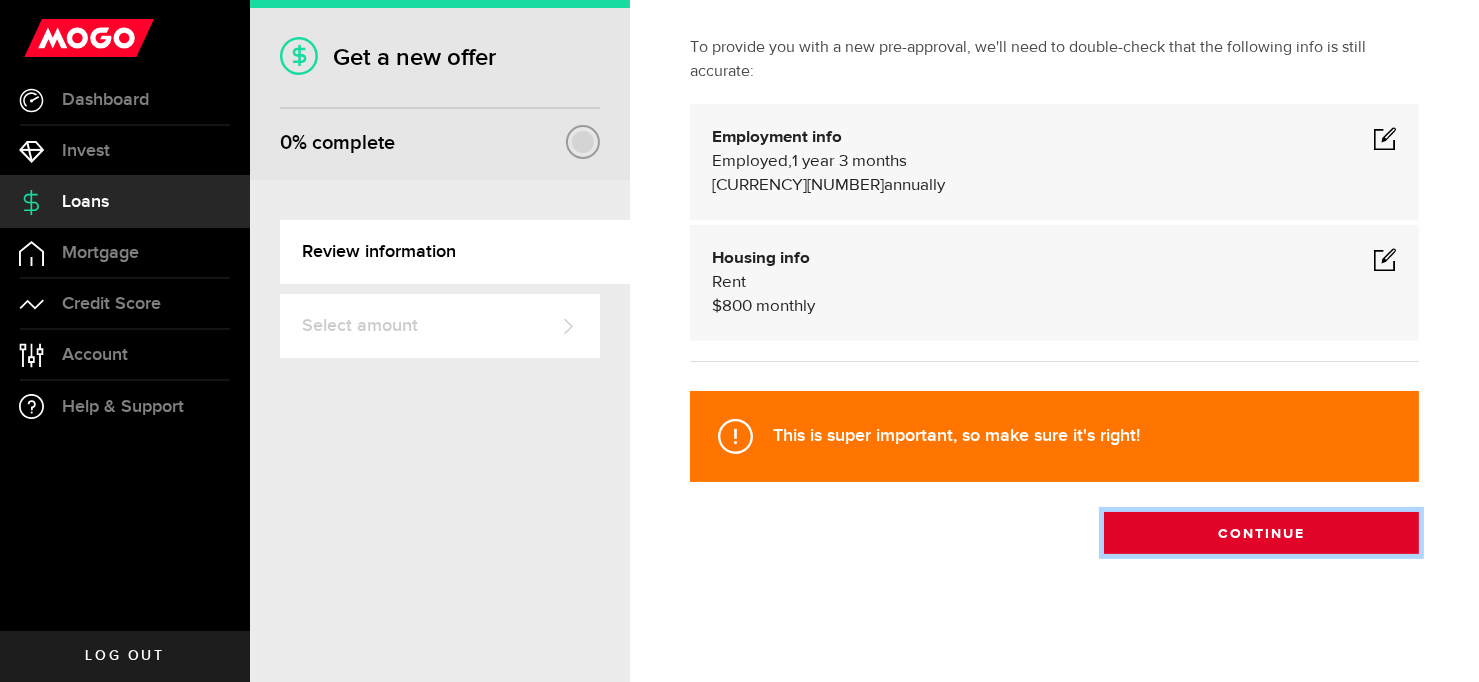 click on "Continue" at bounding box center [1261, 533] 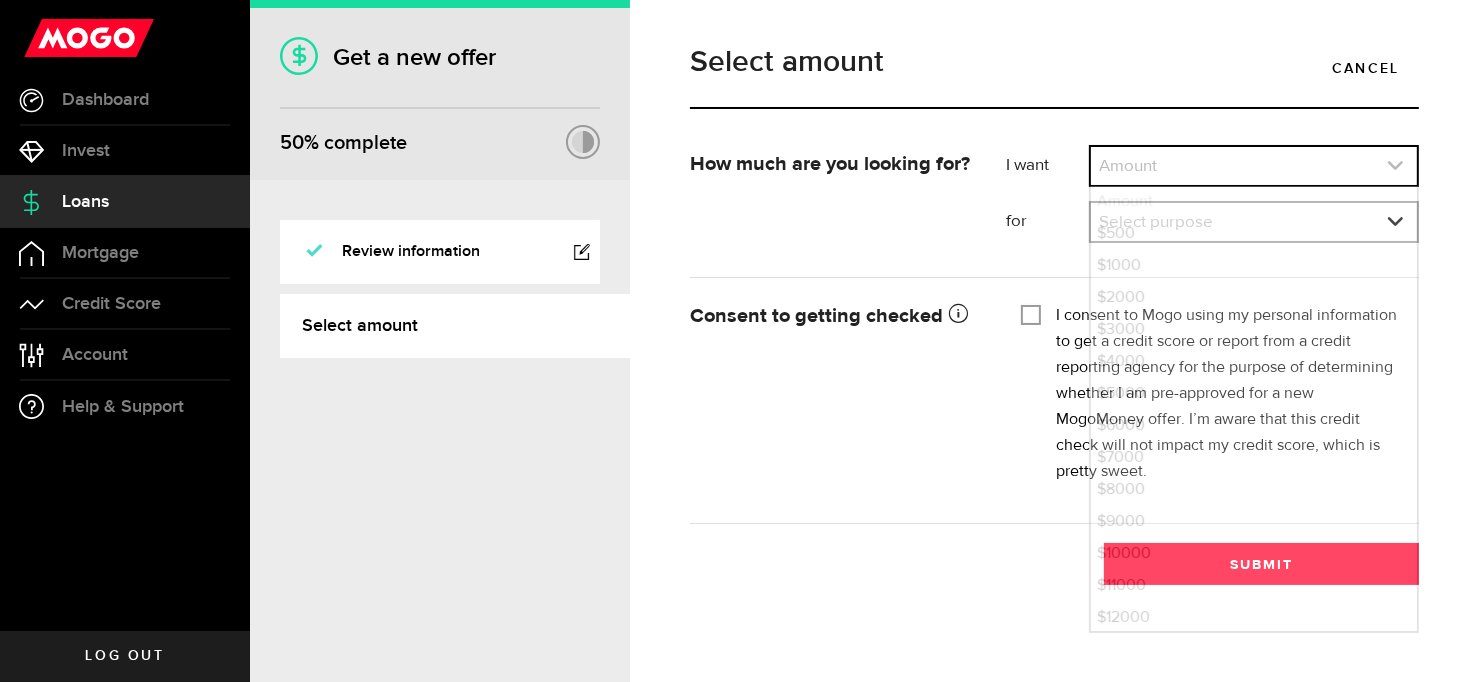 click 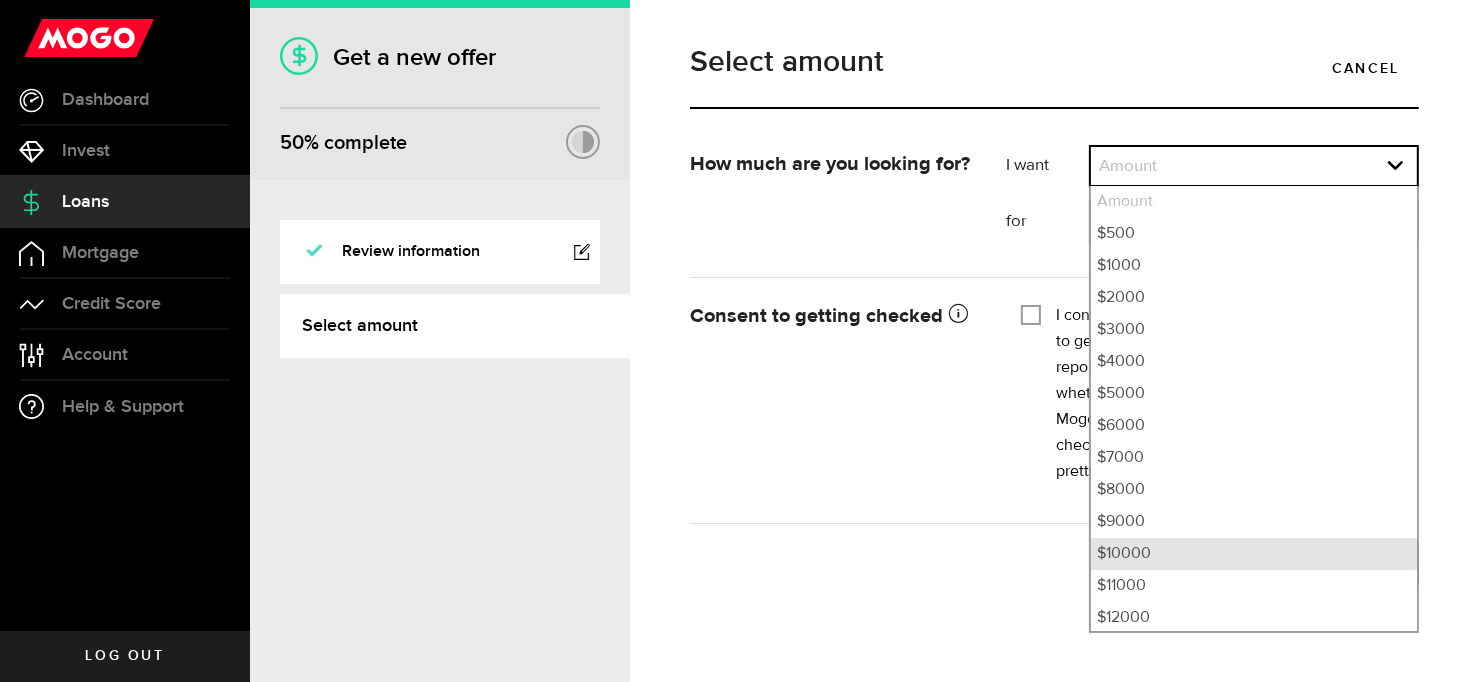 click on "$10000" at bounding box center [1254, 554] 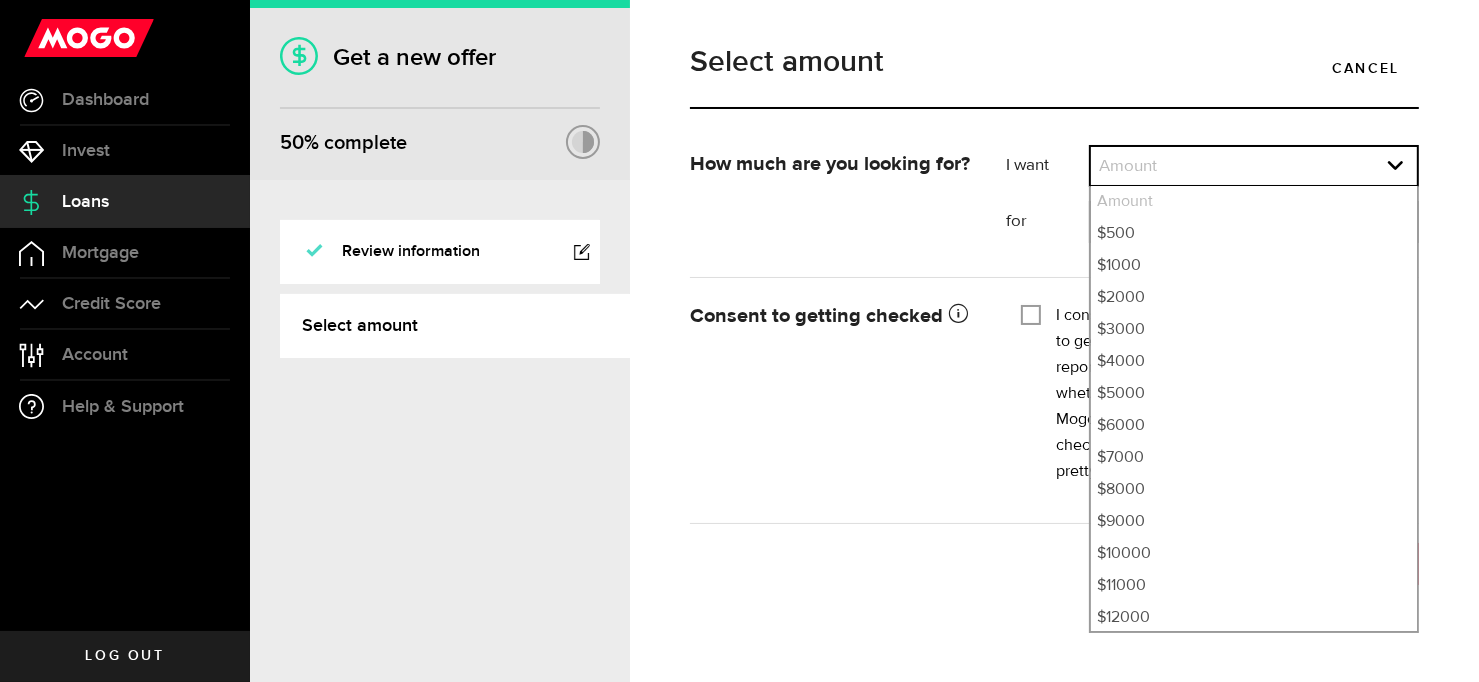 select on "10000" 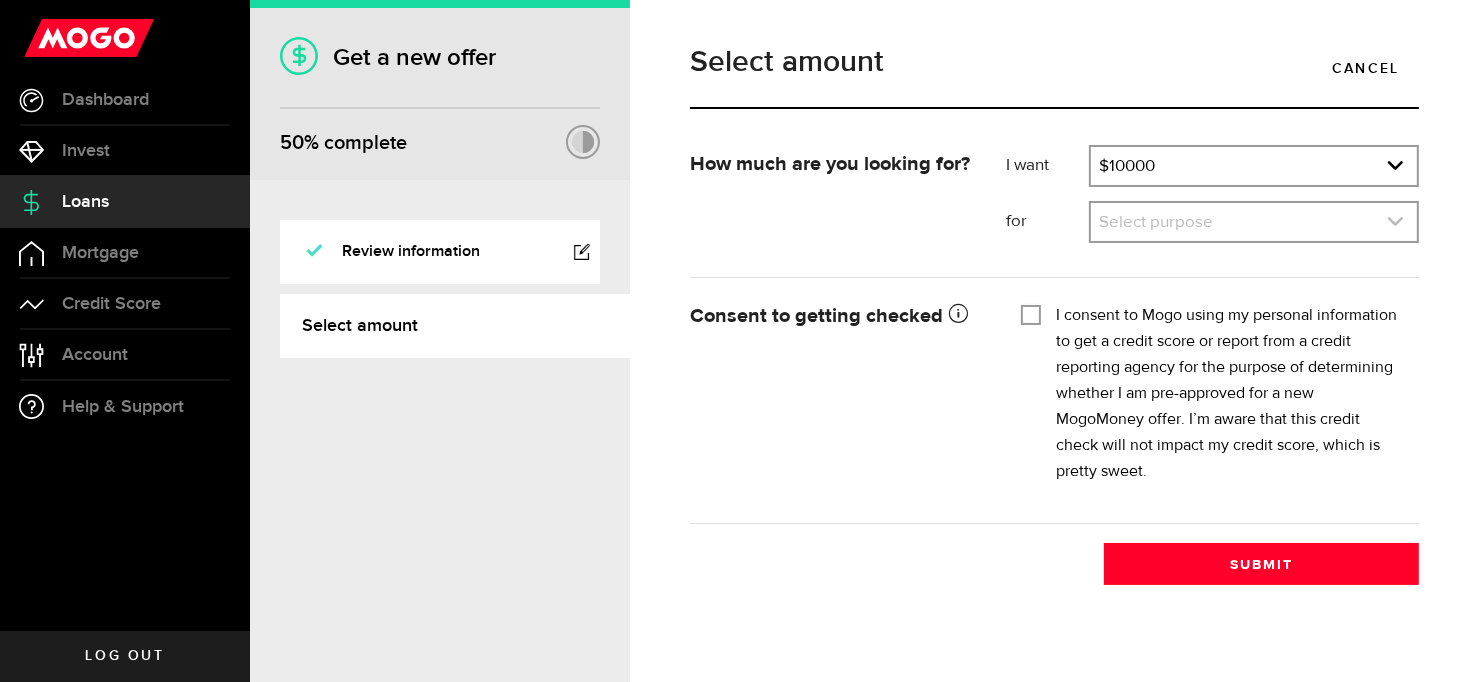 click at bounding box center [1254, 222] 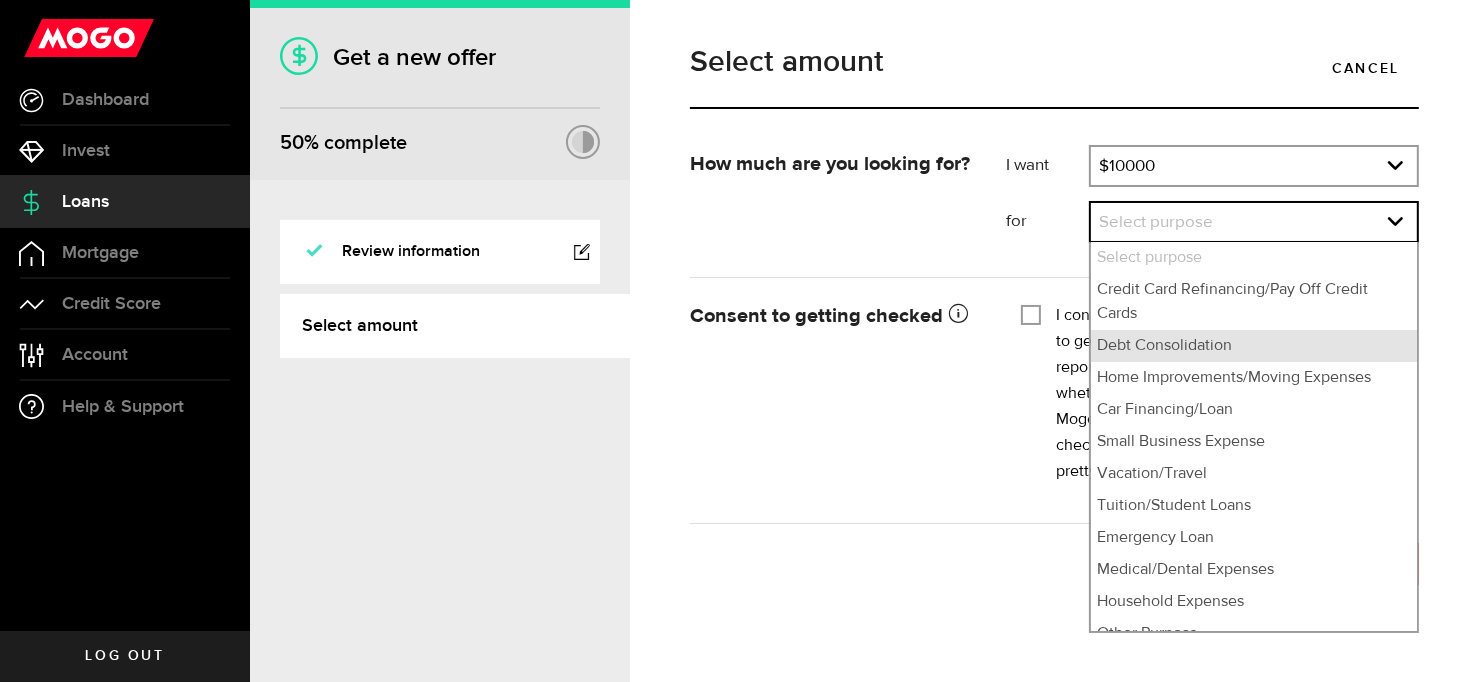 click on "Debt Consolidation" at bounding box center [1254, 346] 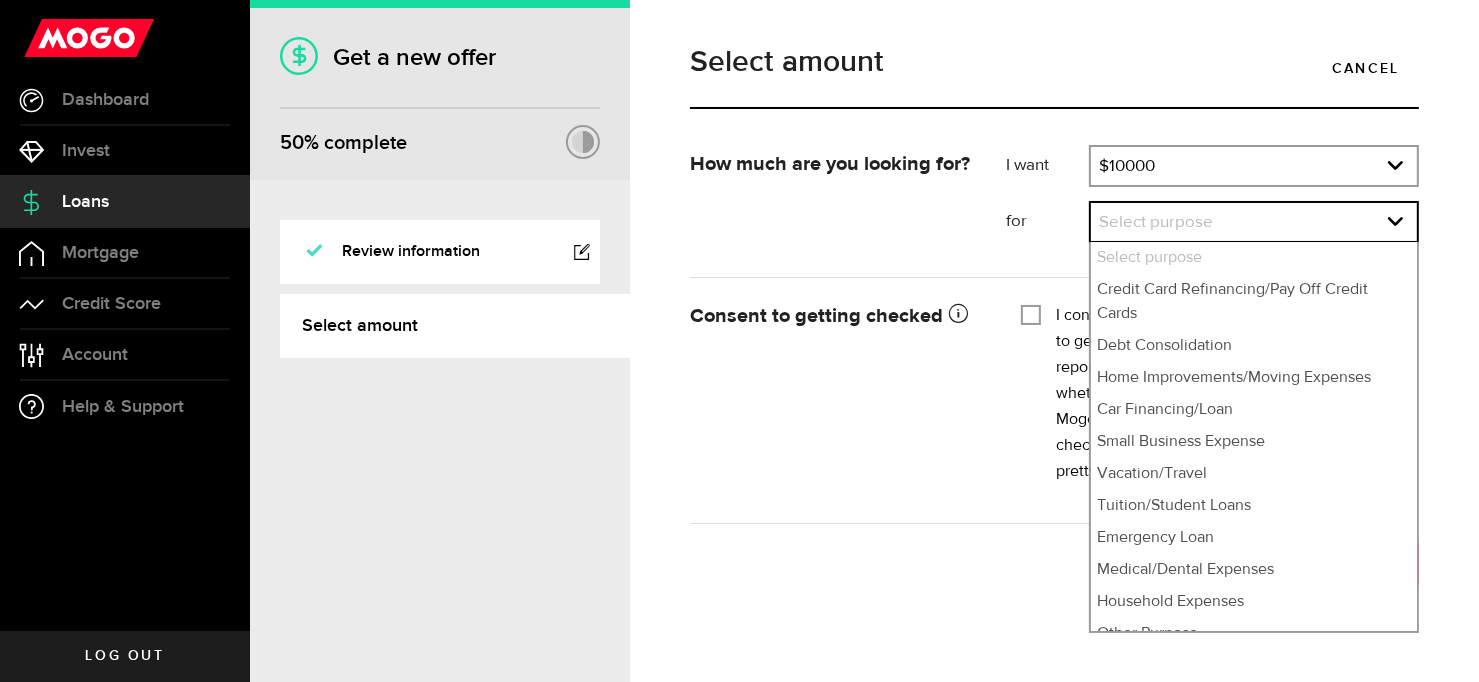 select on "Debt Consolidation" 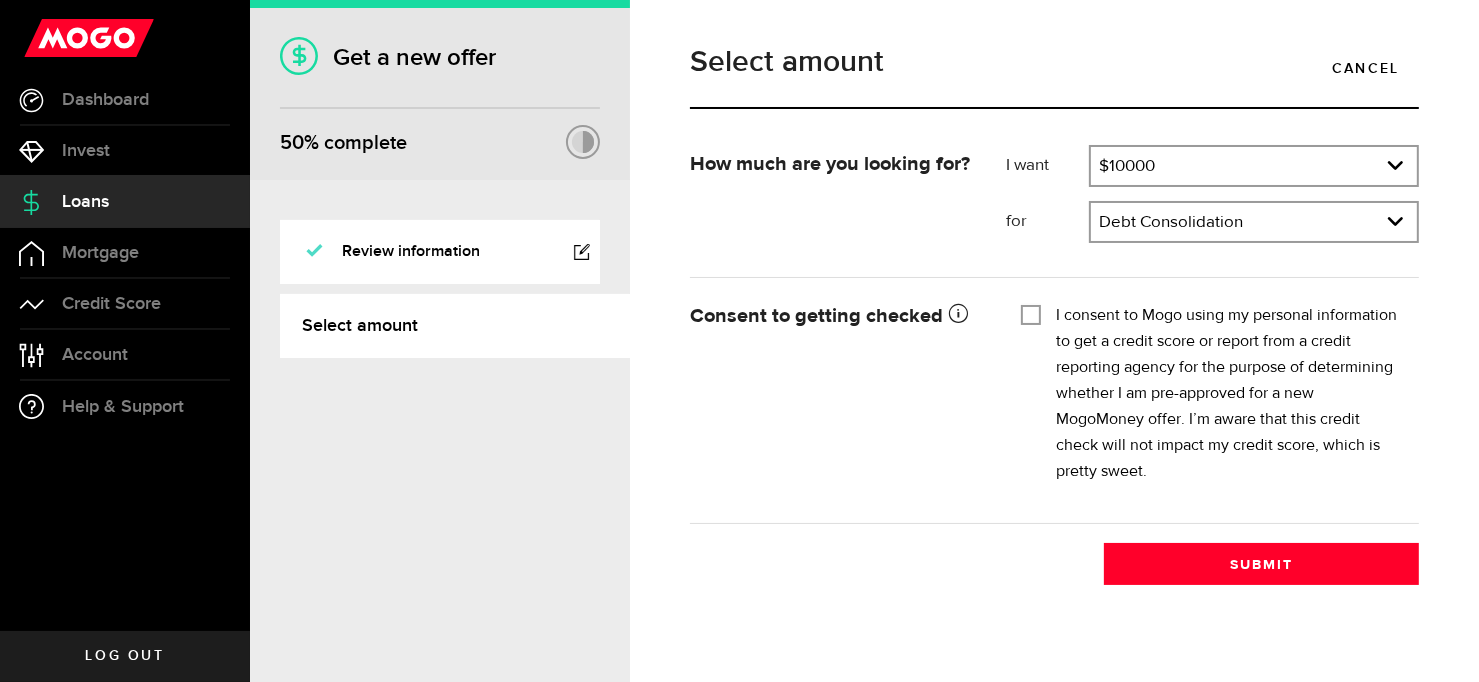 click on "I consent to Mogo using my personal information to get a credit score or report from a credit reporting agency for the purpose of determining whether I am pre-approved for a new MogoMoney offer. I’m aware that this credit check will not impact my credit score, which is pretty sweet." at bounding box center [1031, 313] 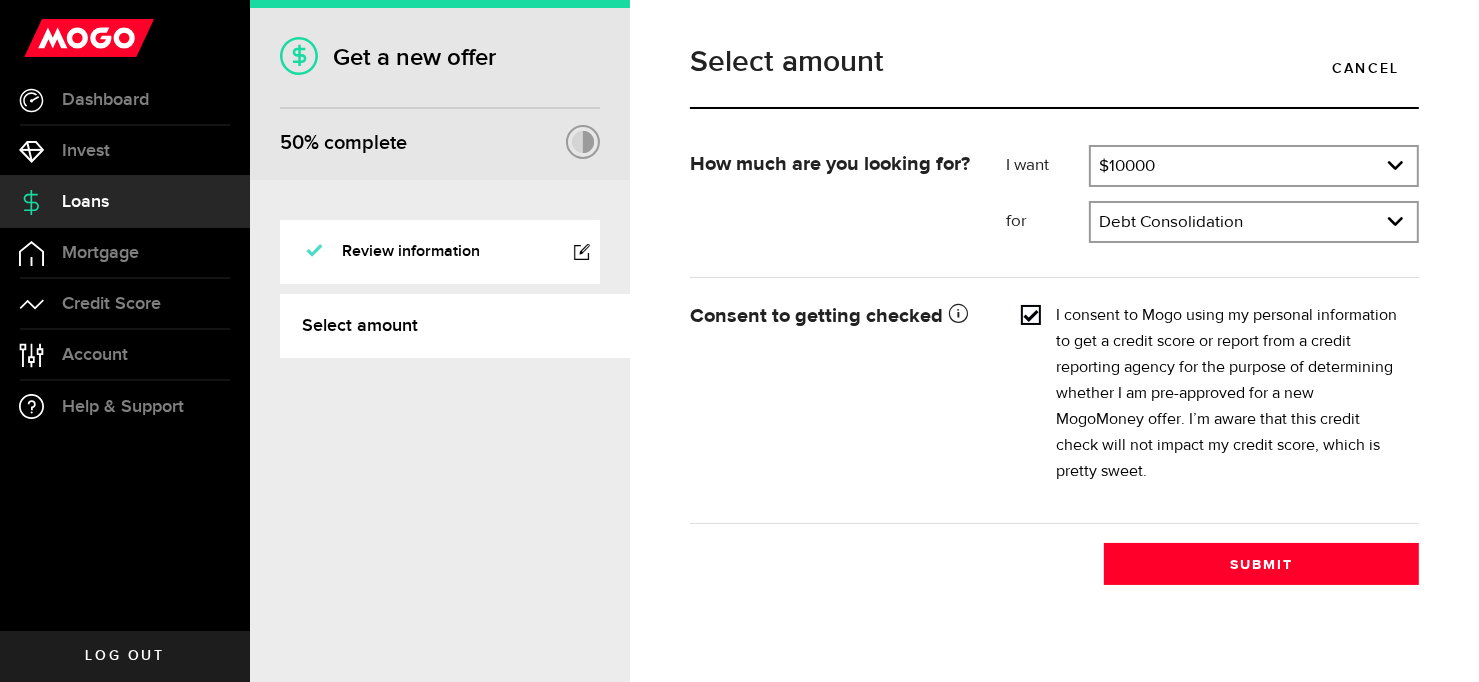 click on "Select amount Cancel How much are you looking for? I want Amount How much credit would you like? $10000 Amount $500 $1000 $2000 $3000 $4000 $5000 $6000 $7000 $8000 $9000 $10000 $11000 $12000 $13000 $14000 $15000 $16000 $17000 $18000 $19000 $20000 $21000 $22000 $23000 $24000 $25000 $26000 $27000 $28000 $29000 $30000 $31000 $32000 $33000 $34000 $35000 Amount $500 $1000 $2000 $3000 $4000 $5000 $6000 $7000 $8000 $9000 $10000 $11000 $12000 $13000 $14000 $15000 $16000 $17000 $18000 $19000 $20000 $21000 $22000 $23000 $24000 $25000 $26000 $27000 $28000 $29000 $30000 $31000 $32000 $33000 $34000 $35000 for Select purpose What would you be using it for? Debt Consolidation Select purpose Credit Card Refinancing/Pay Off Credit Cards Debt Consolidation Home Improvements/Moving Expenses Car Financing/Loan Small Business Expense Vacation/Travel Tuition/Student Loans Emergency Loan Medical/Dental Expenses Household Expenses Other Purpose Select purpose Credit Card Refinancing/Pay Off Credit Cards Debt Consolidation Submit" at bounding box center (1054, 341) 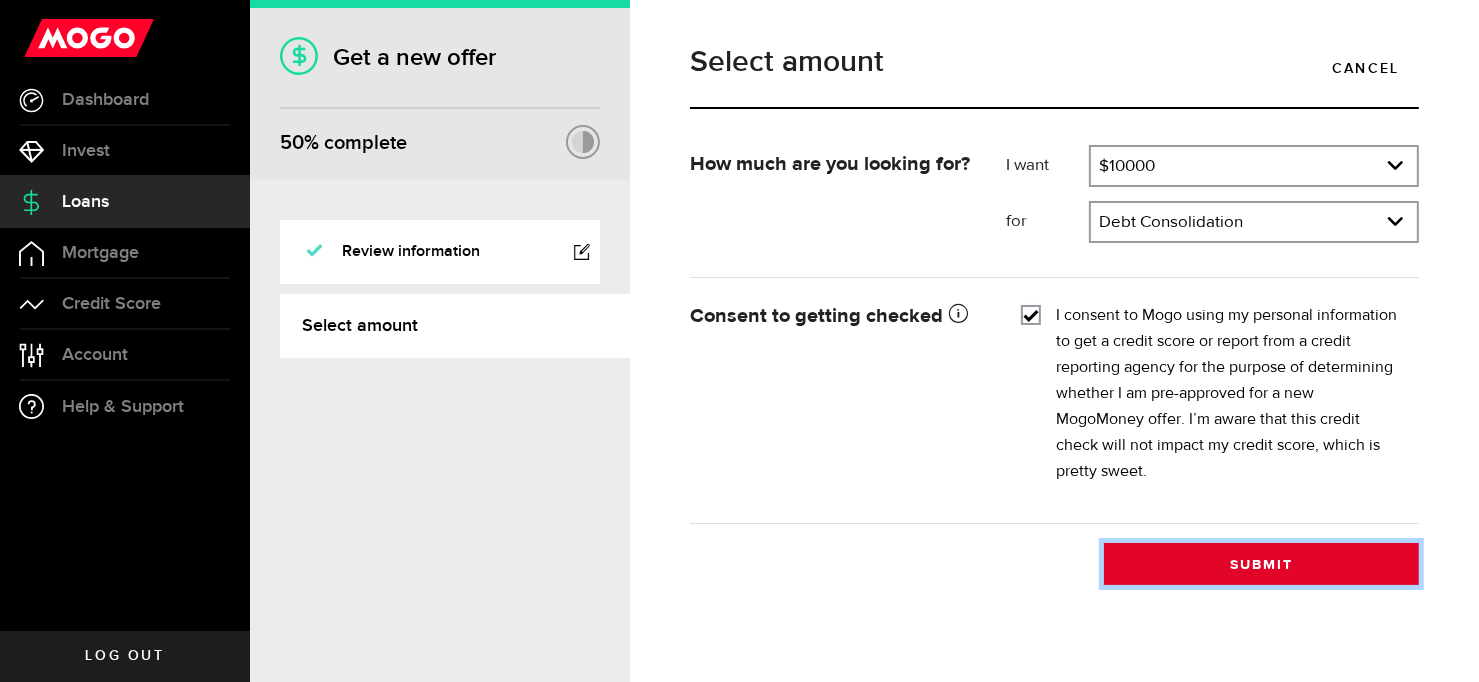 click on "Submit" at bounding box center (1261, 564) 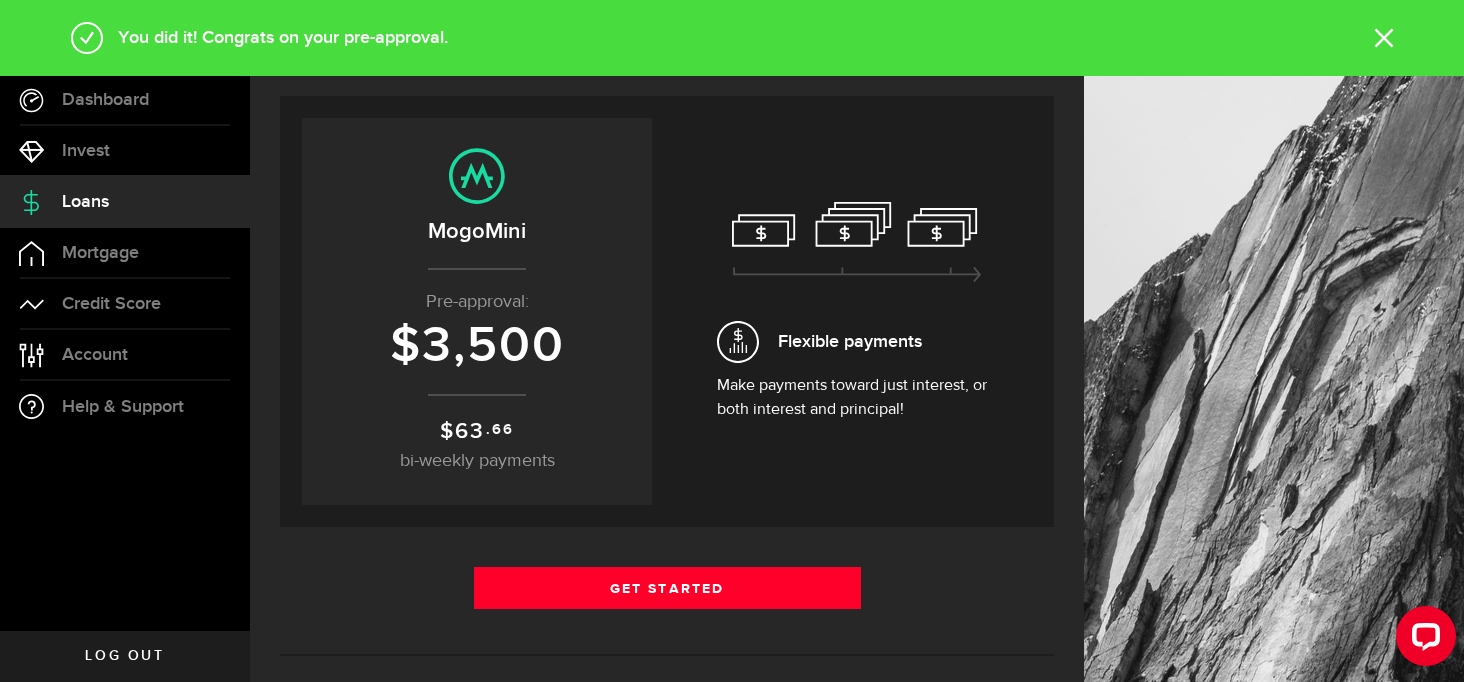 scroll, scrollTop: 120, scrollLeft: 0, axis: vertical 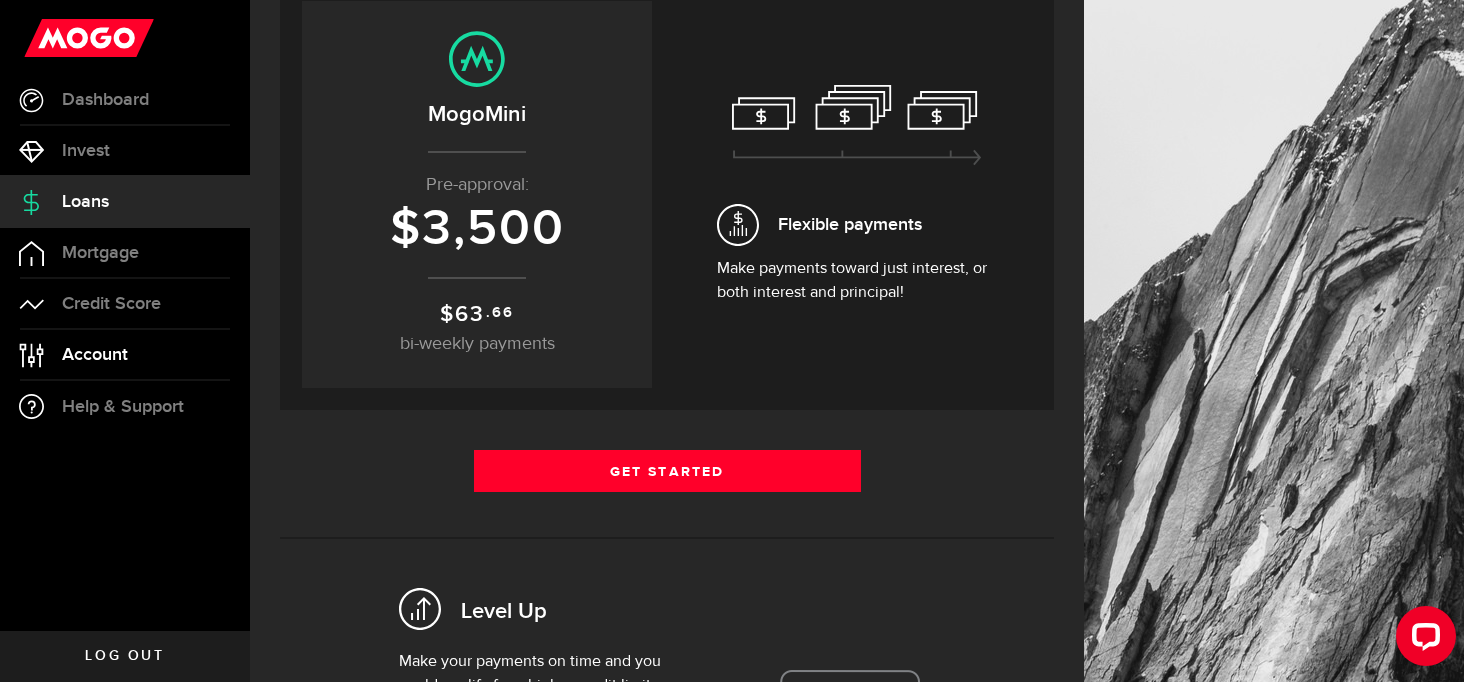 click on "Account" at bounding box center (95, 355) 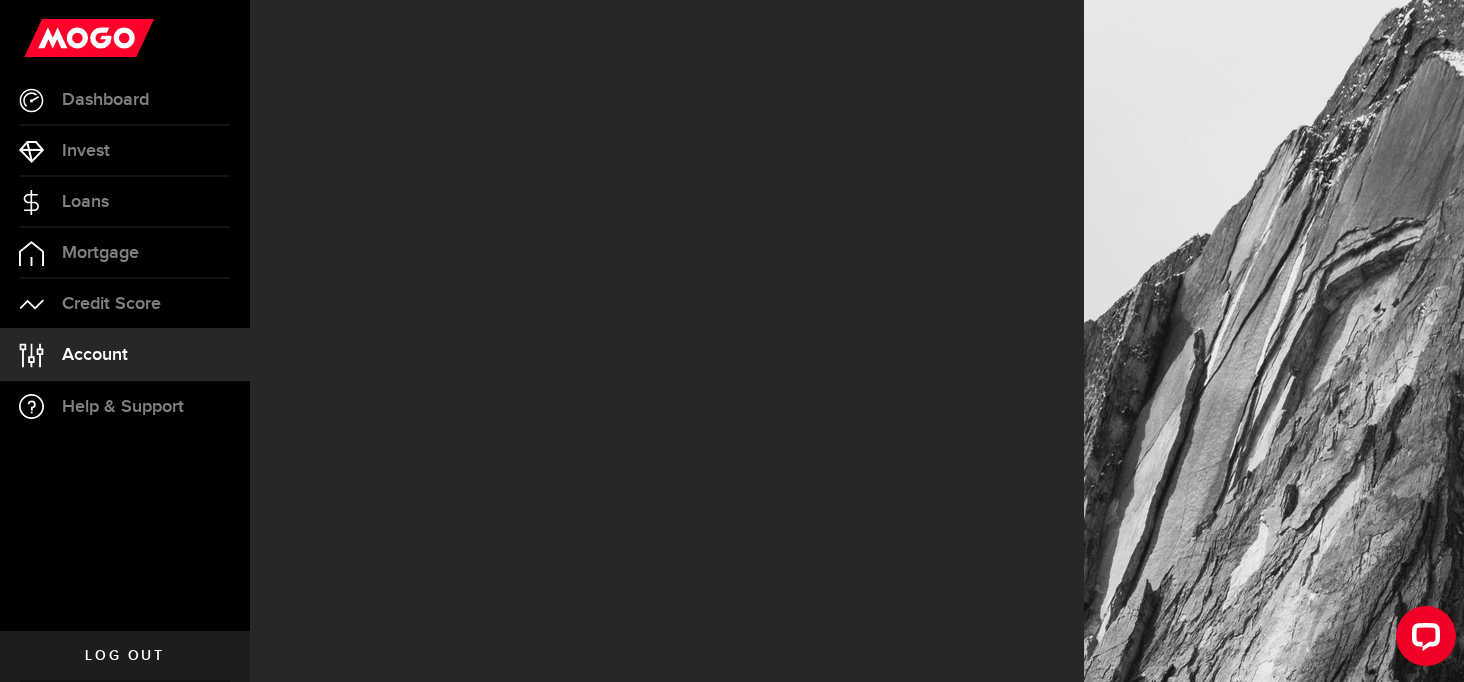 scroll, scrollTop: 0, scrollLeft: 0, axis: both 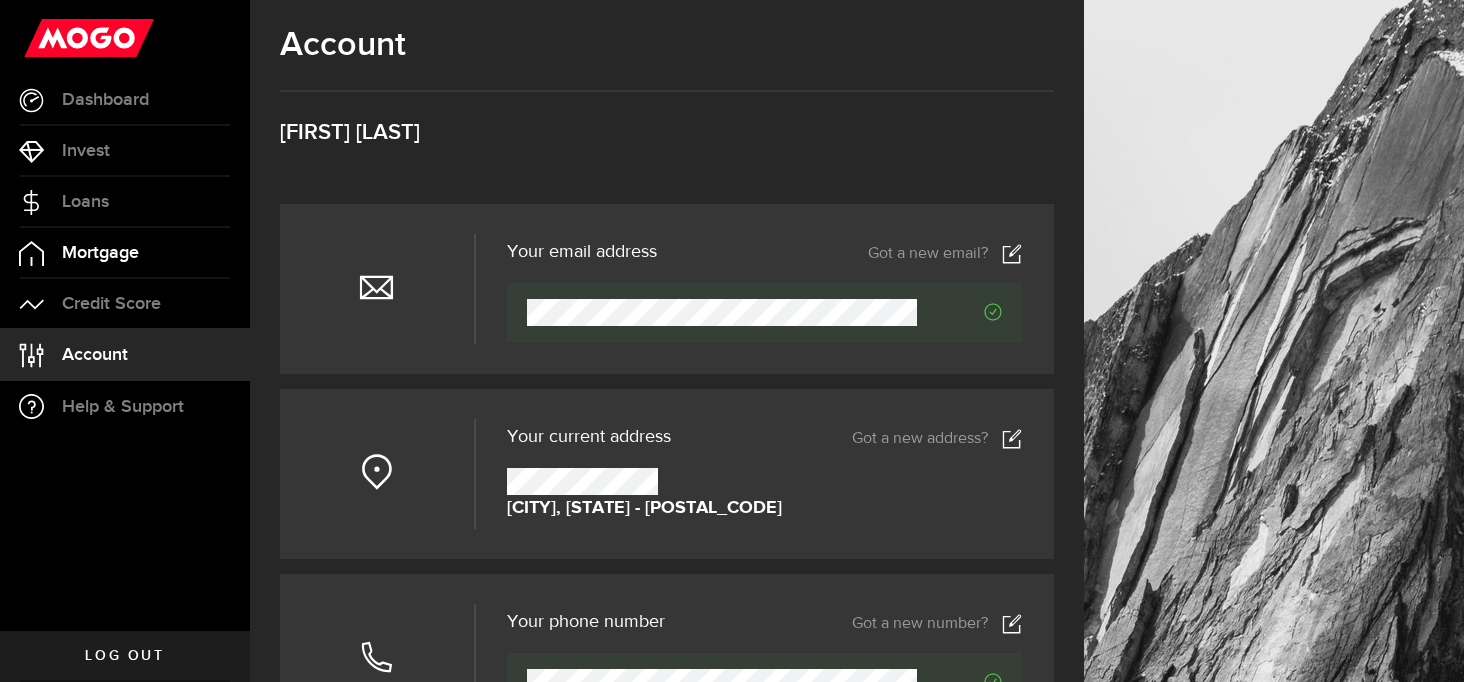 click on "Mortgage" at bounding box center (100, 253) 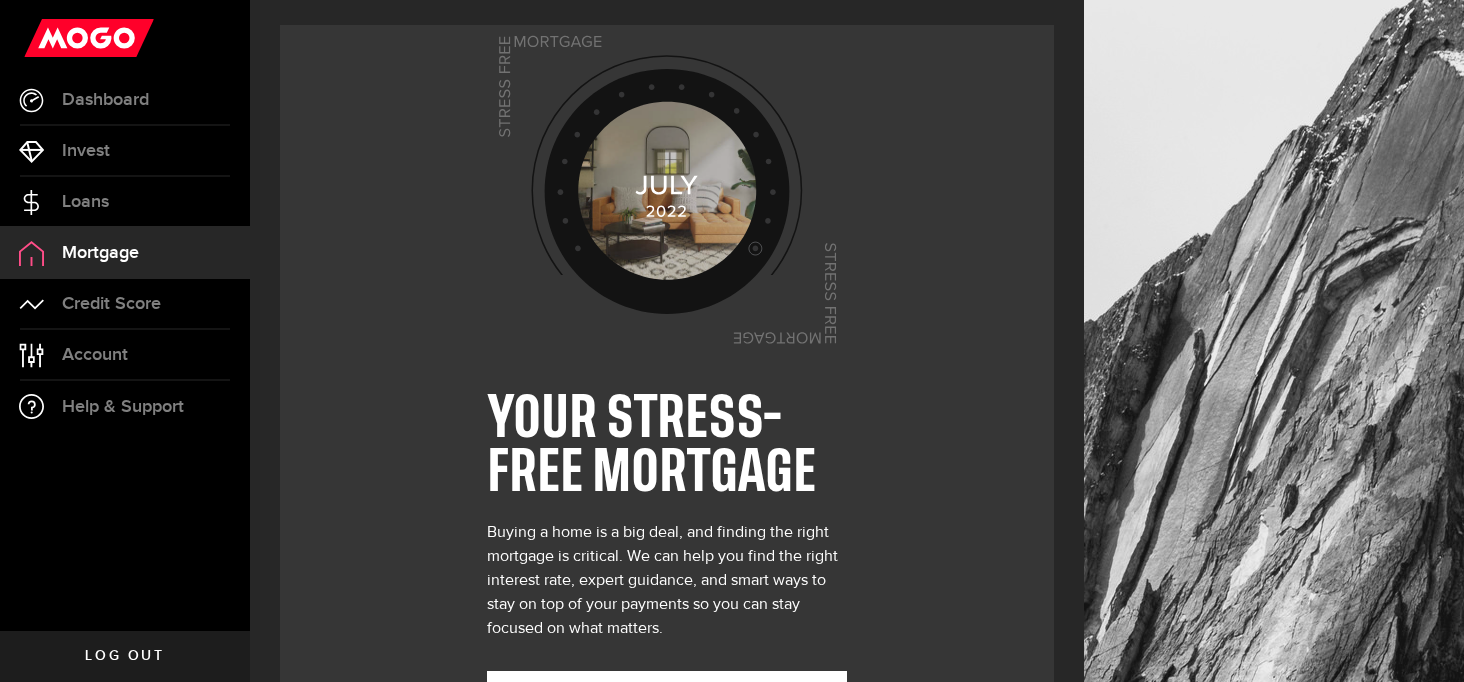 click on "Mortgage Mortgage" at bounding box center (125, 252) 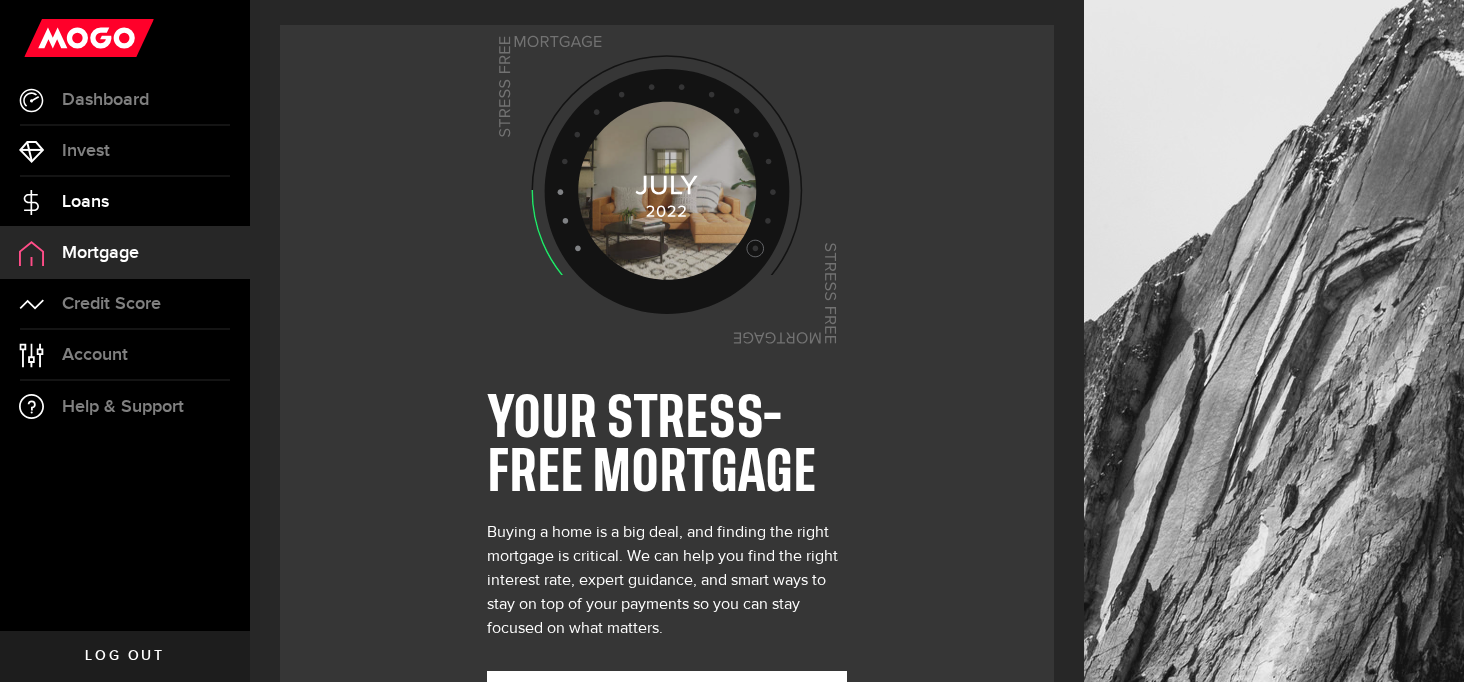 click on "Loans" at bounding box center [125, 202] 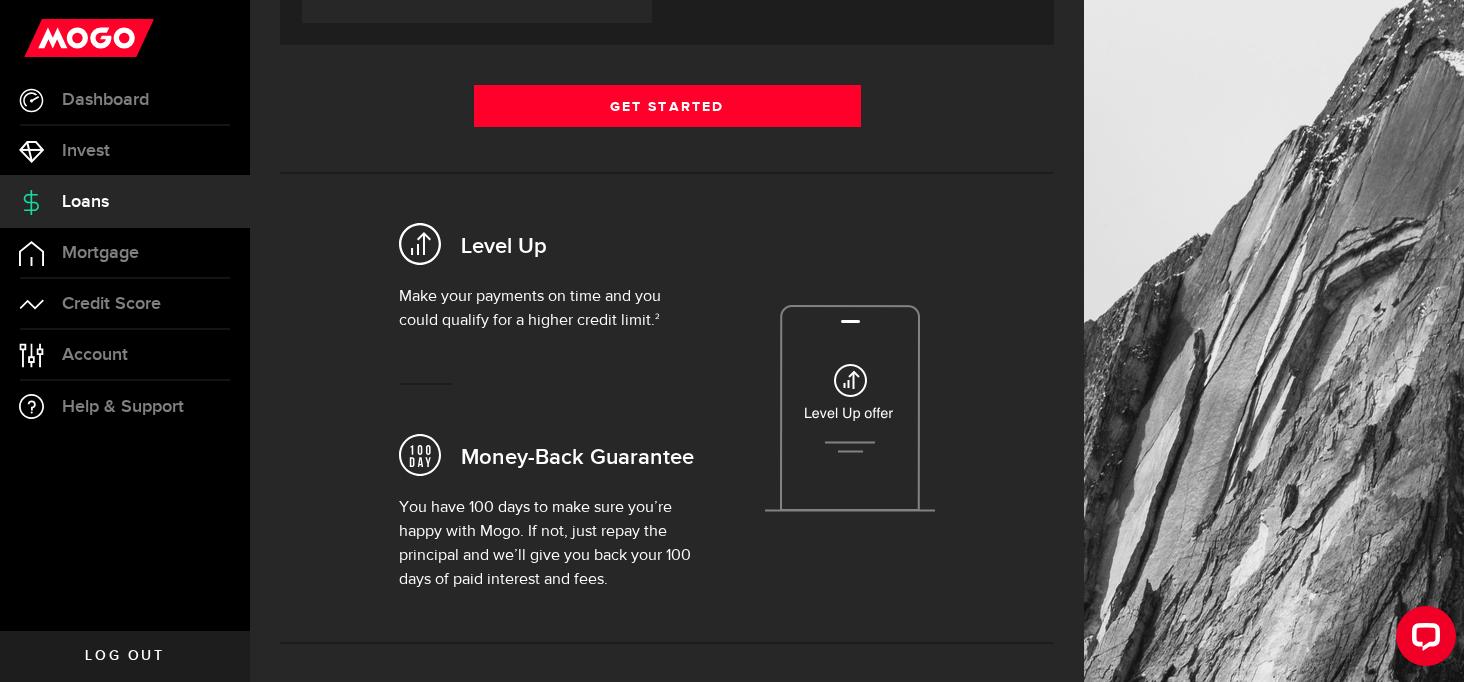 scroll, scrollTop: 600, scrollLeft: 0, axis: vertical 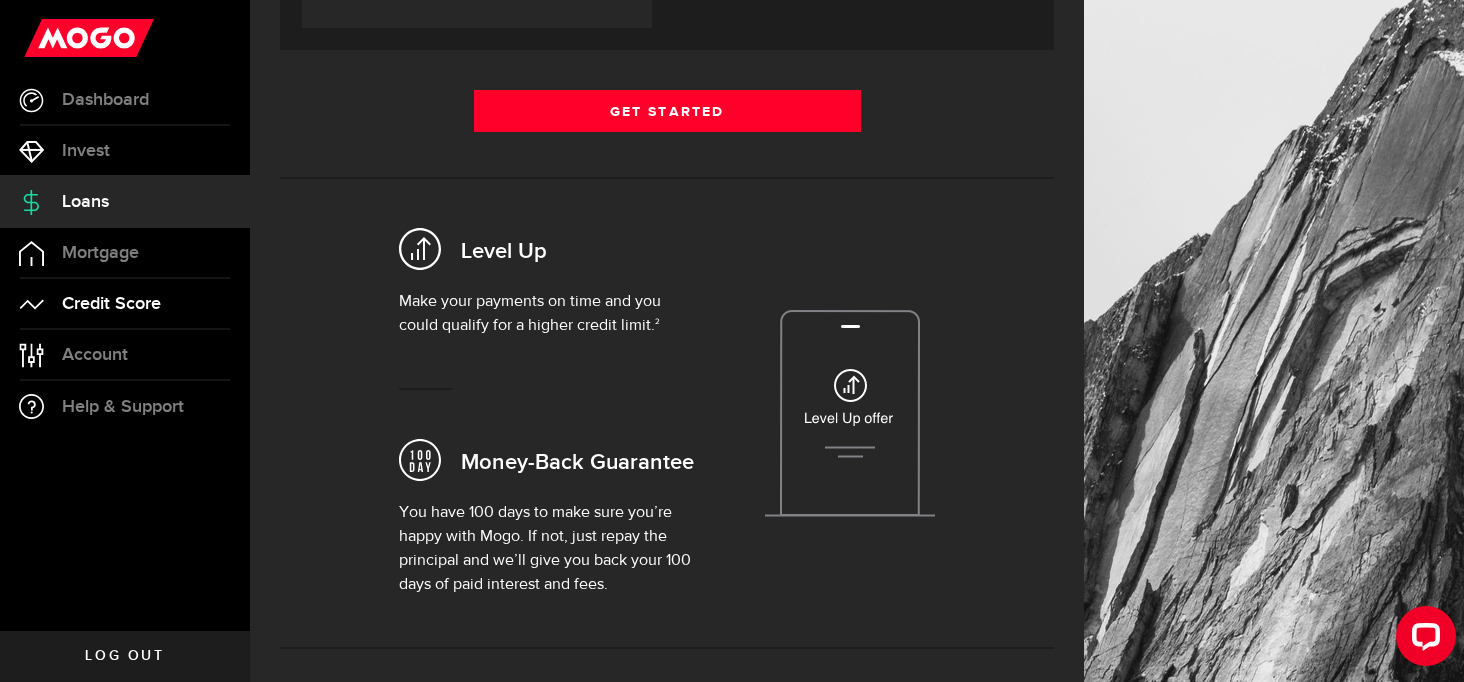 click on "Credit Score" at bounding box center [111, 304] 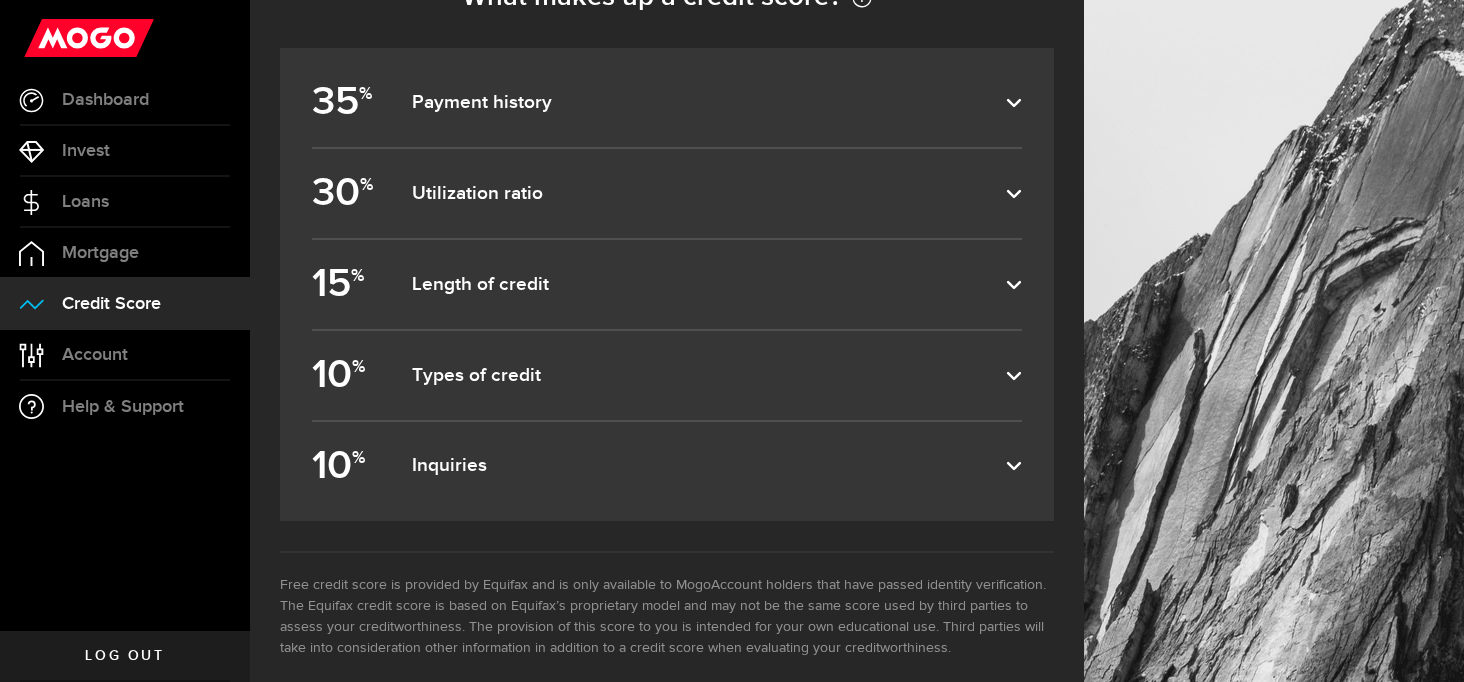 scroll, scrollTop: 905, scrollLeft: 0, axis: vertical 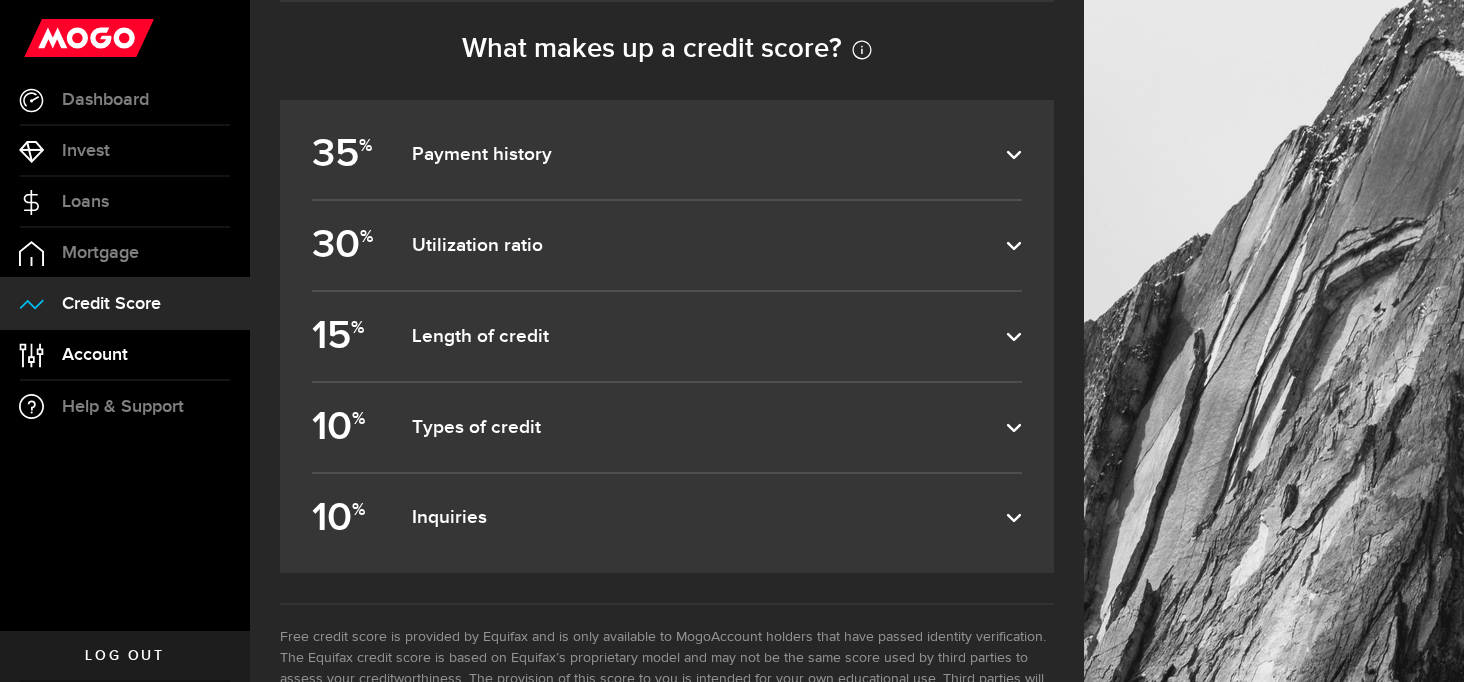 click on "Account Compte" at bounding box center (125, 355) 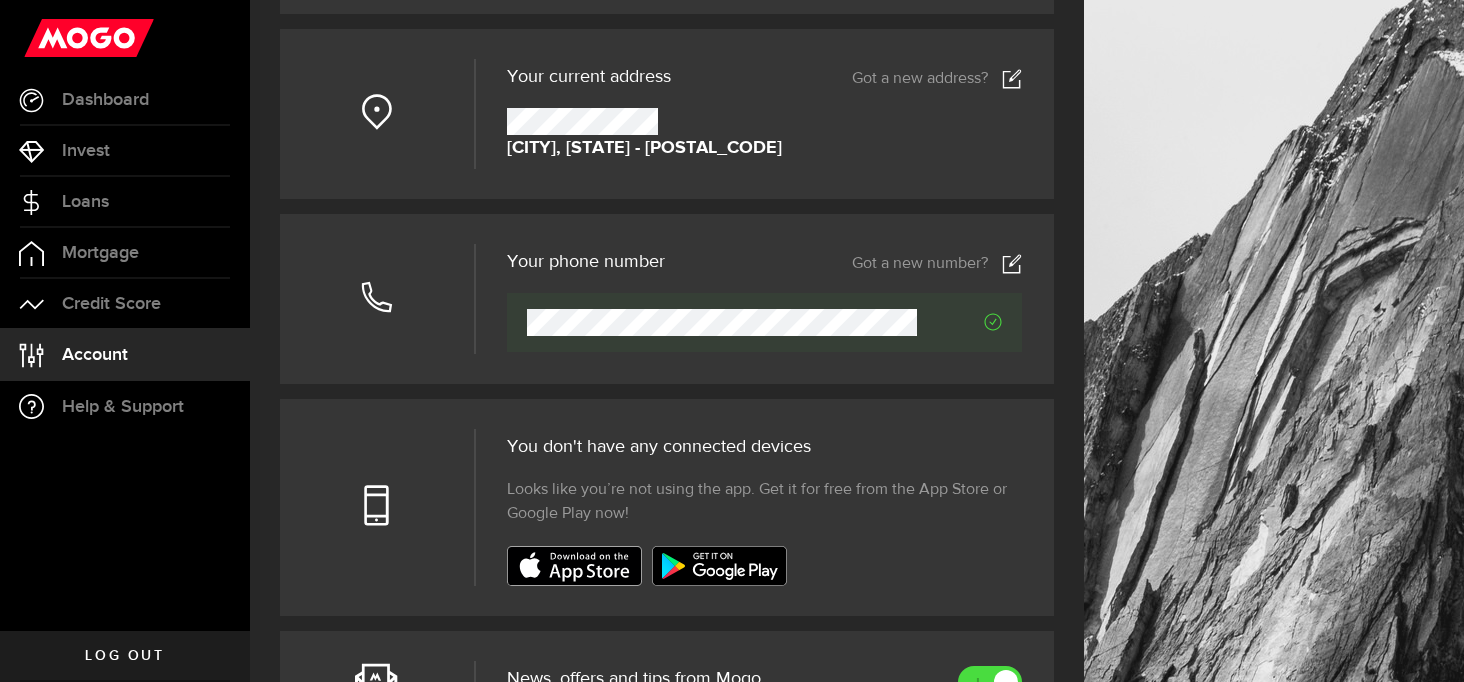 scroll, scrollTop: 480, scrollLeft: 0, axis: vertical 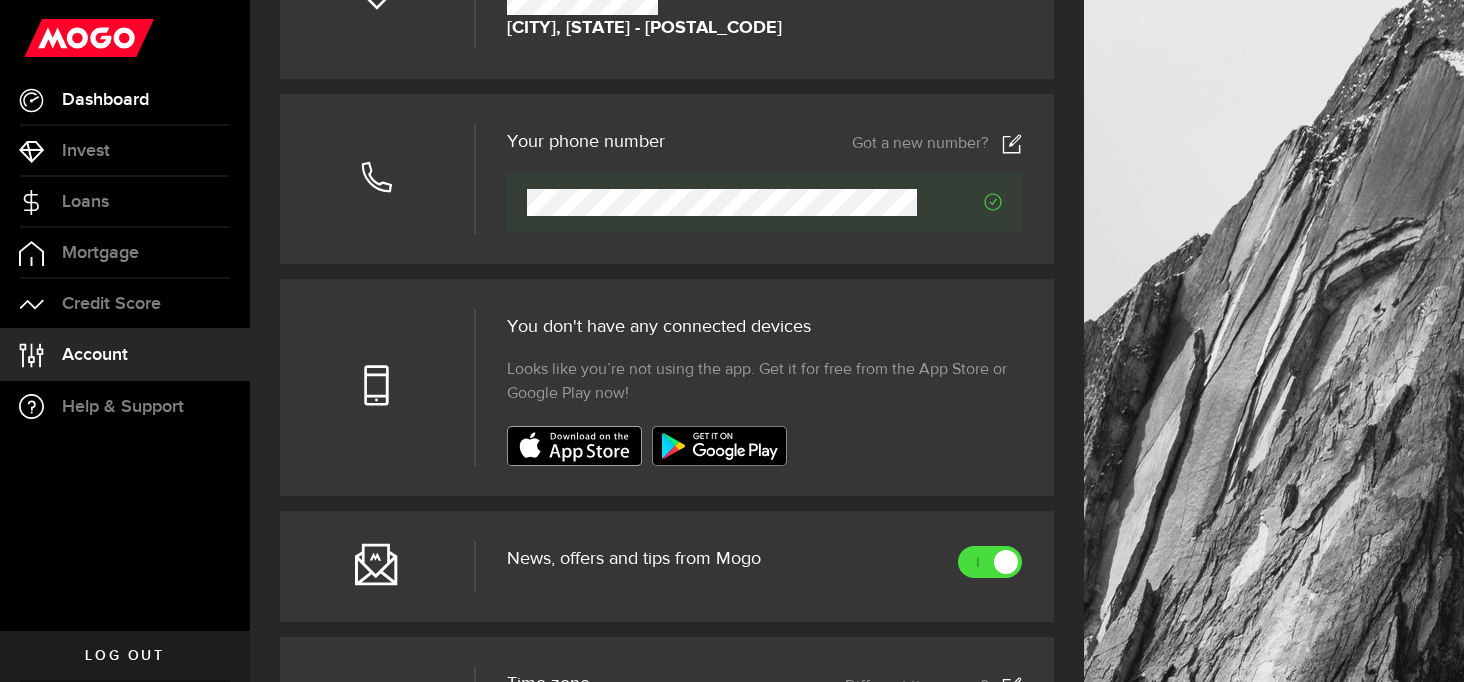 click on "Dashboard" at bounding box center [105, 100] 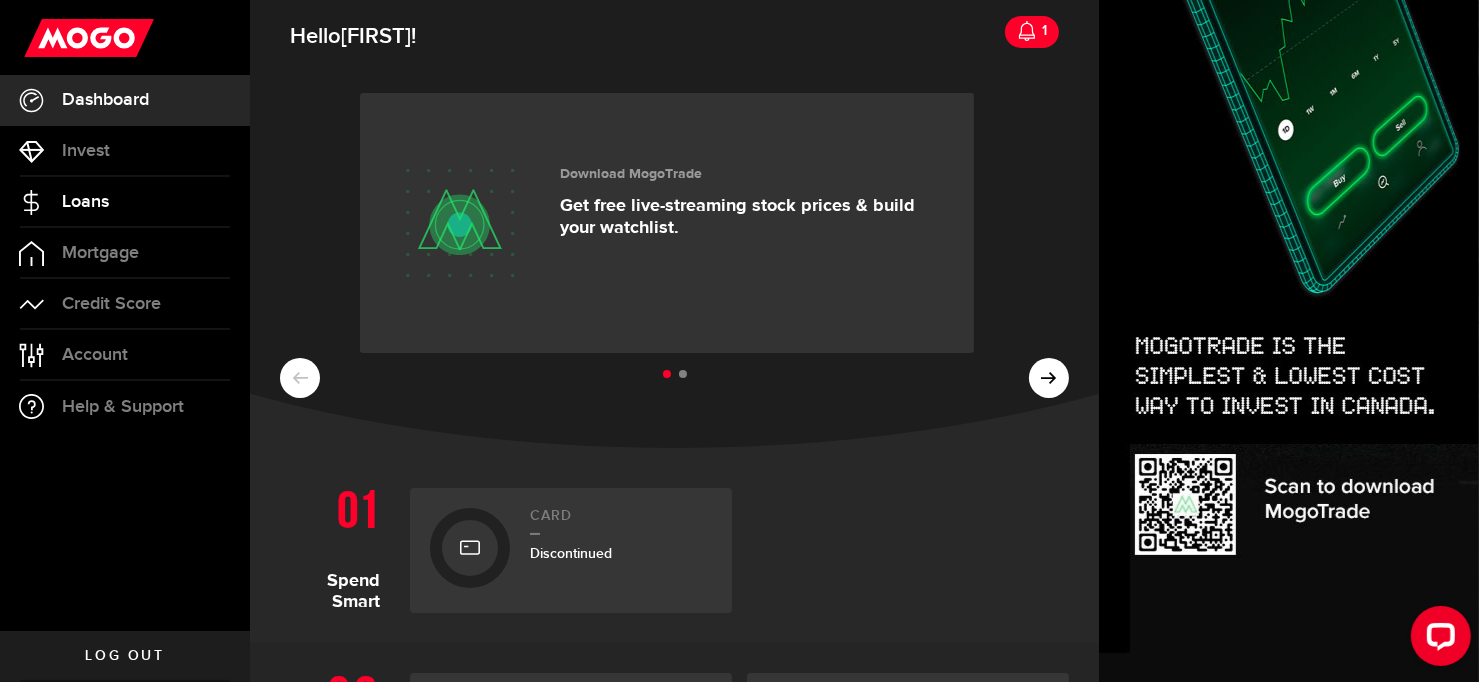 click on "Loans" at bounding box center [85, 202] 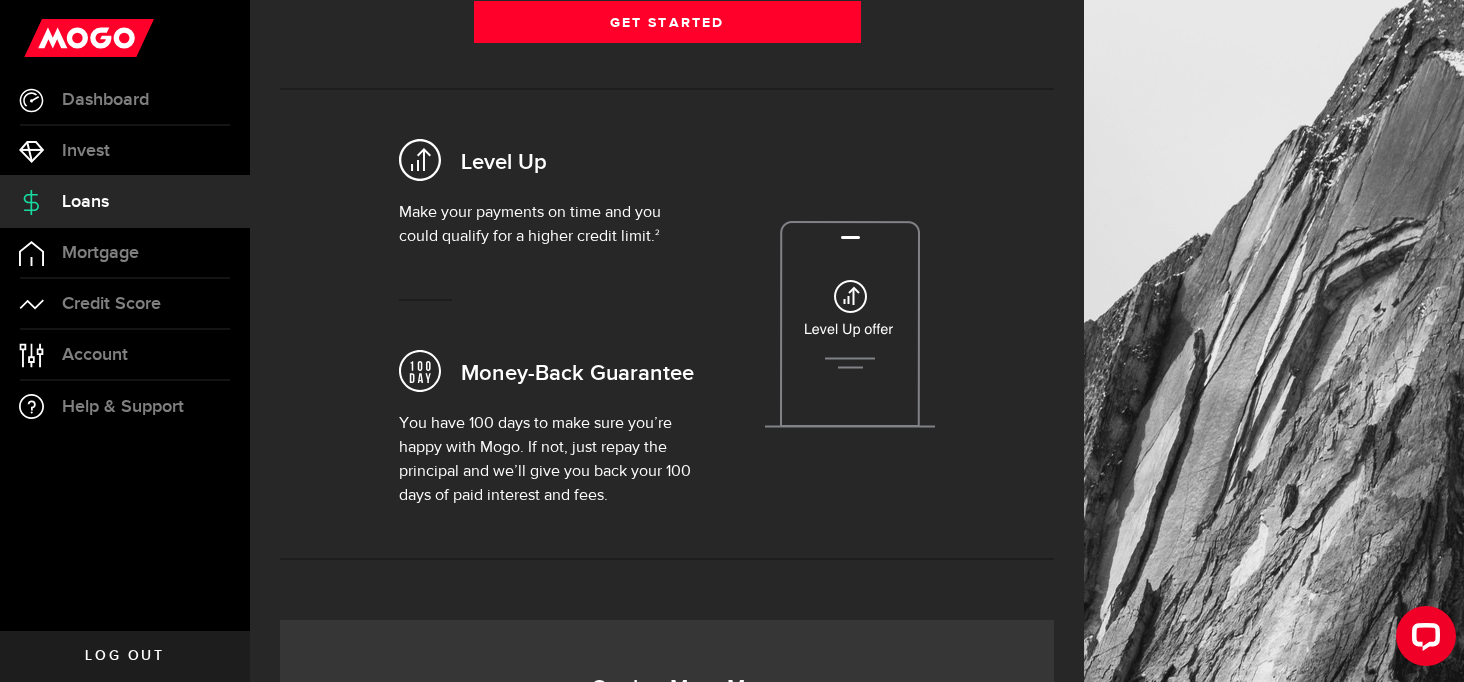 scroll, scrollTop: 720, scrollLeft: 0, axis: vertical 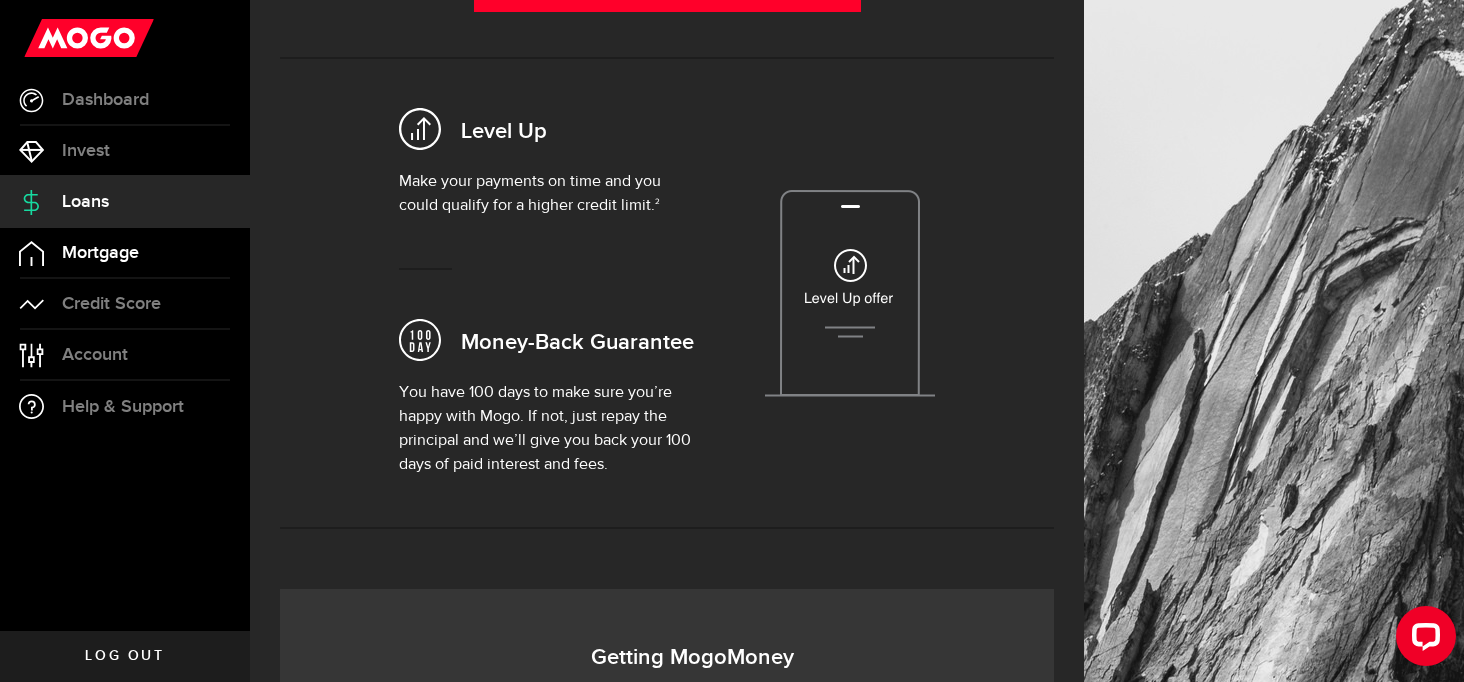 click on "Mortgage" at bounding box center (125, 253) 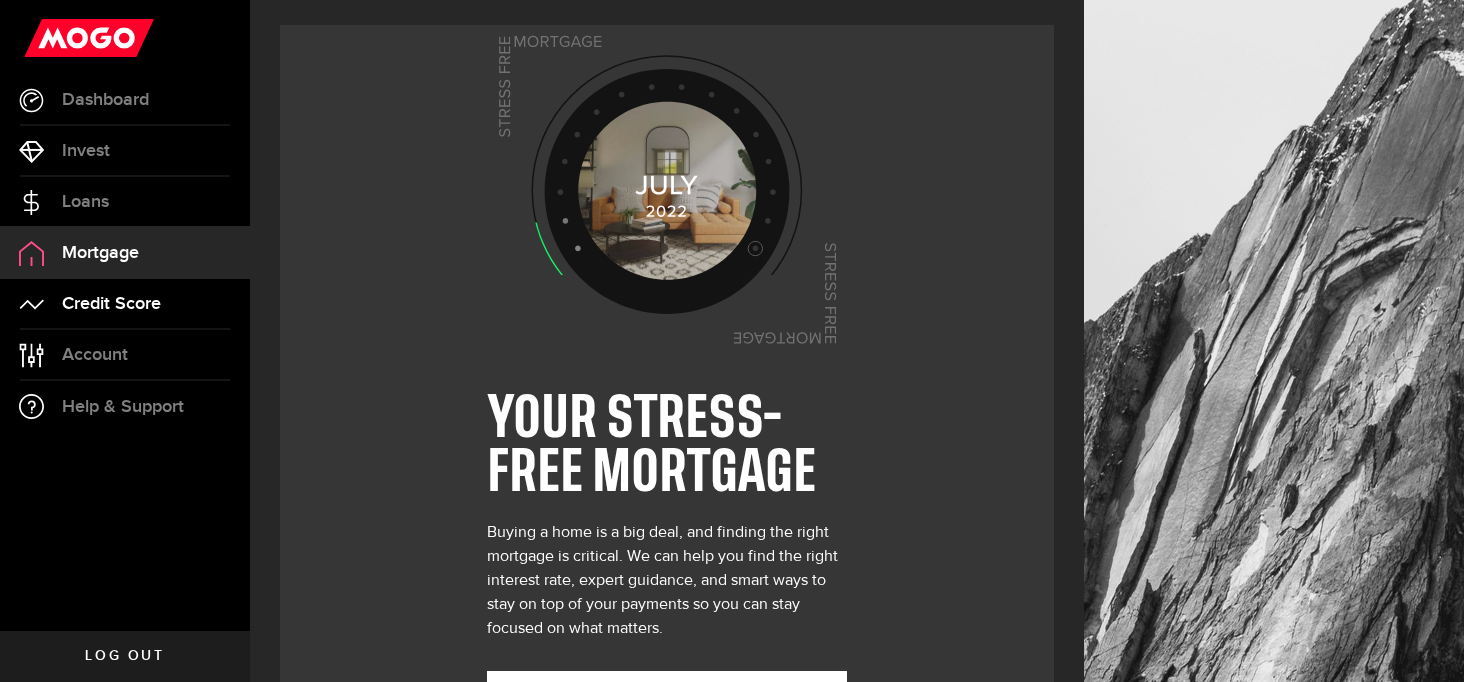 click on "Credit Score" at bounding box center (125, 304) 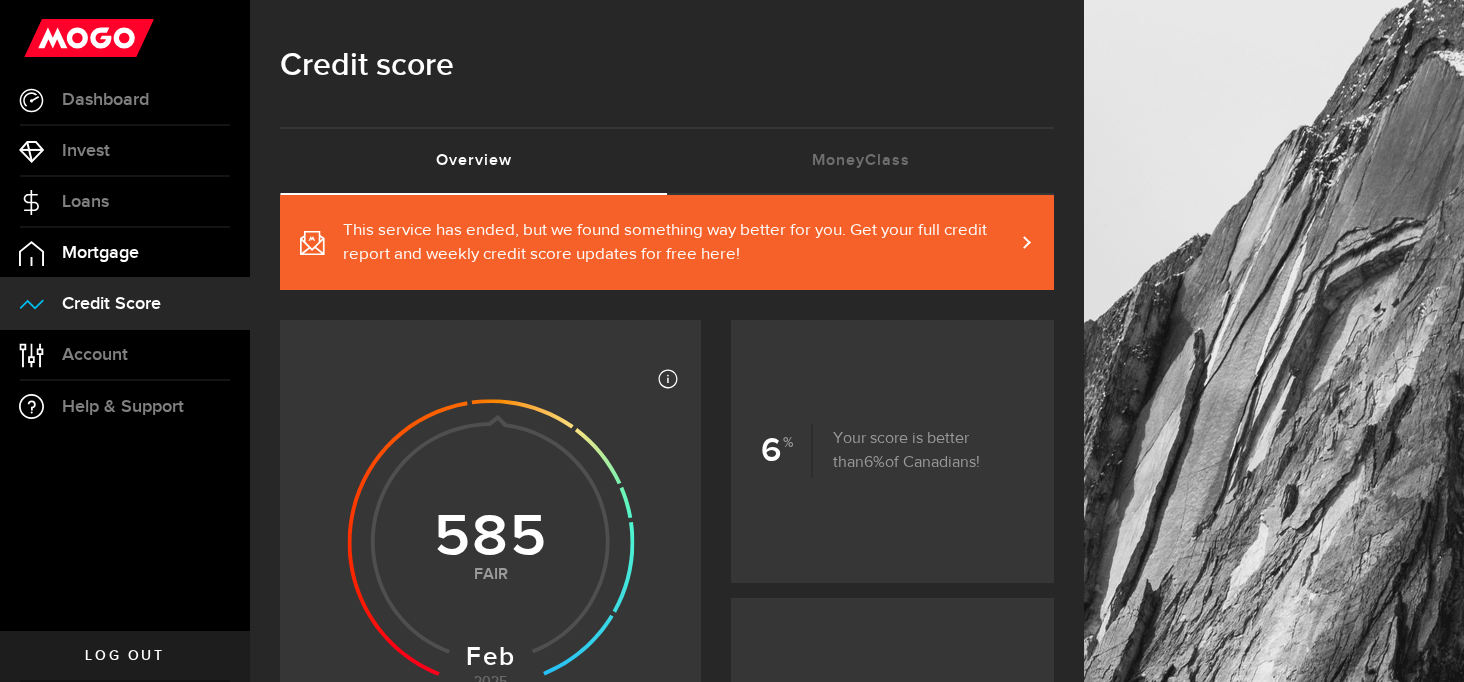 click on "Mortgage" at bounding box center [100, 253] 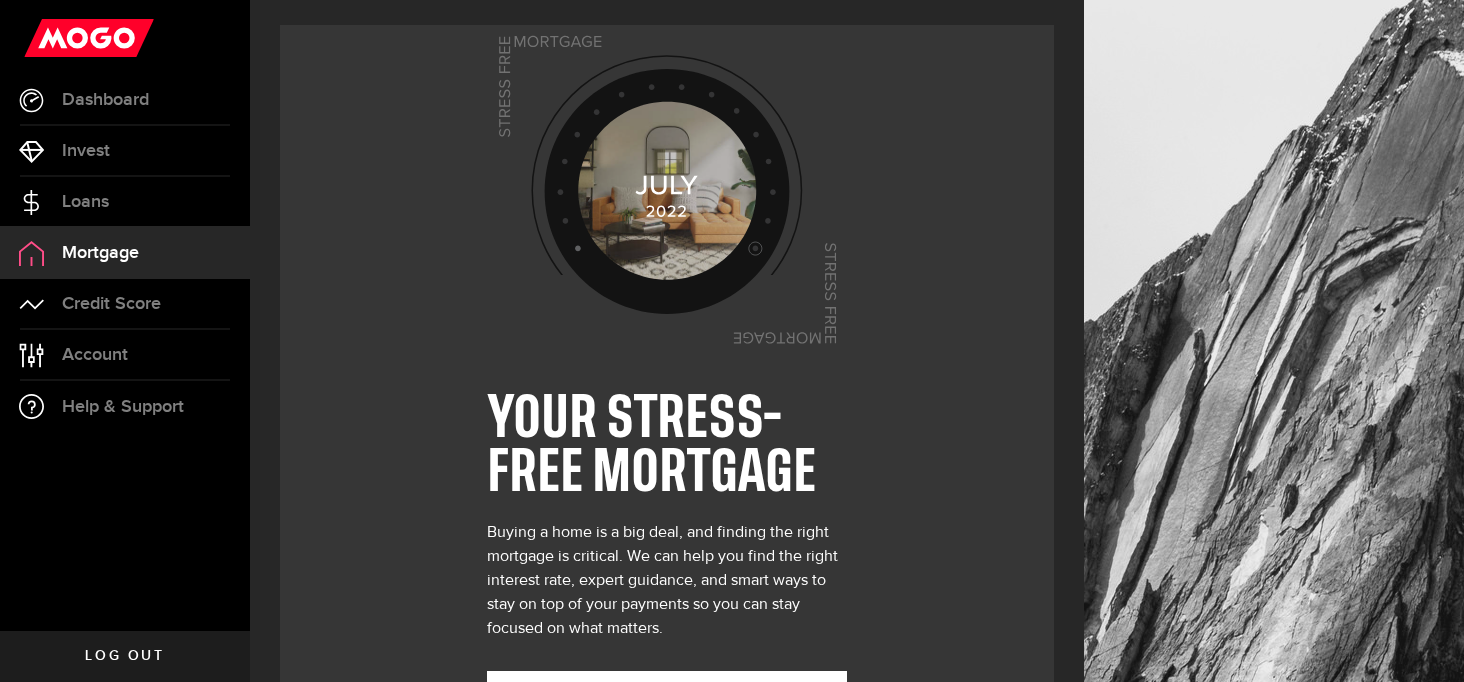 click on "Mortgage" at bounding box center [125, 253] 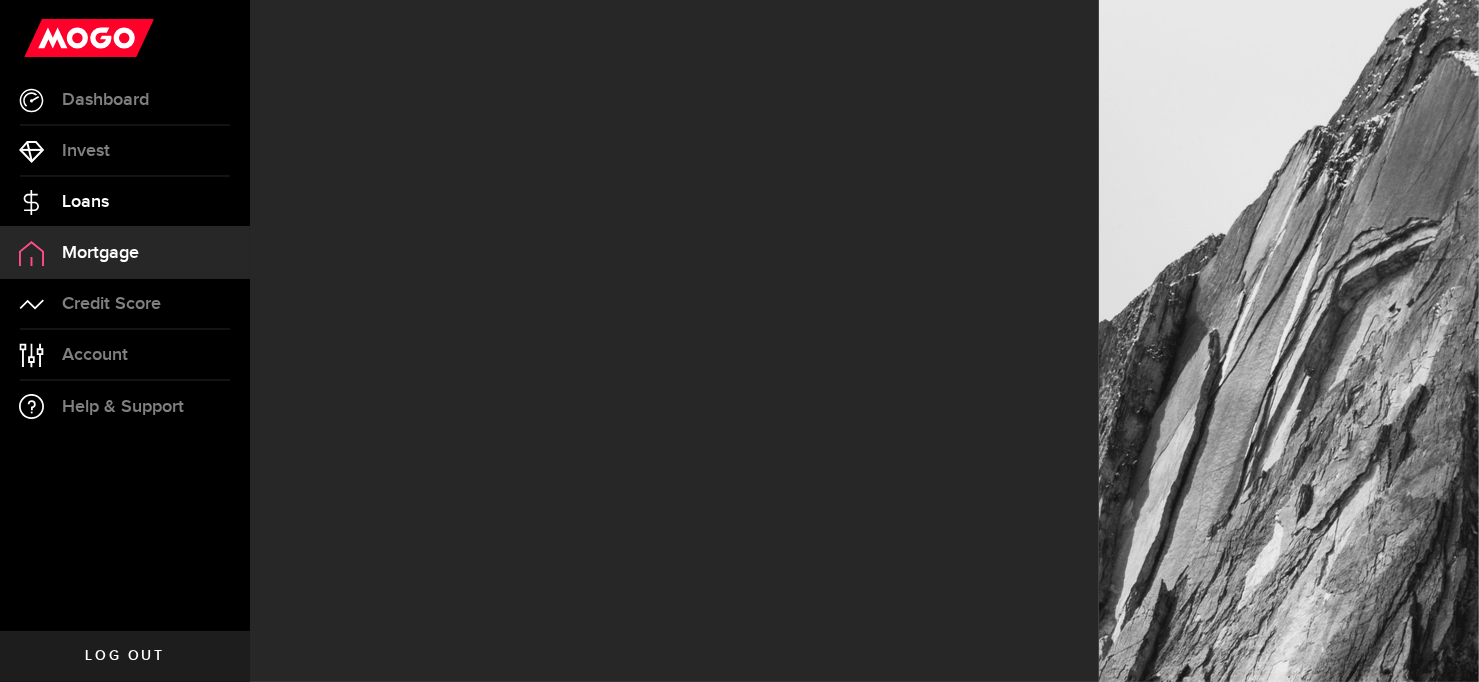click on "Loans" at bounding box center (85, 202) 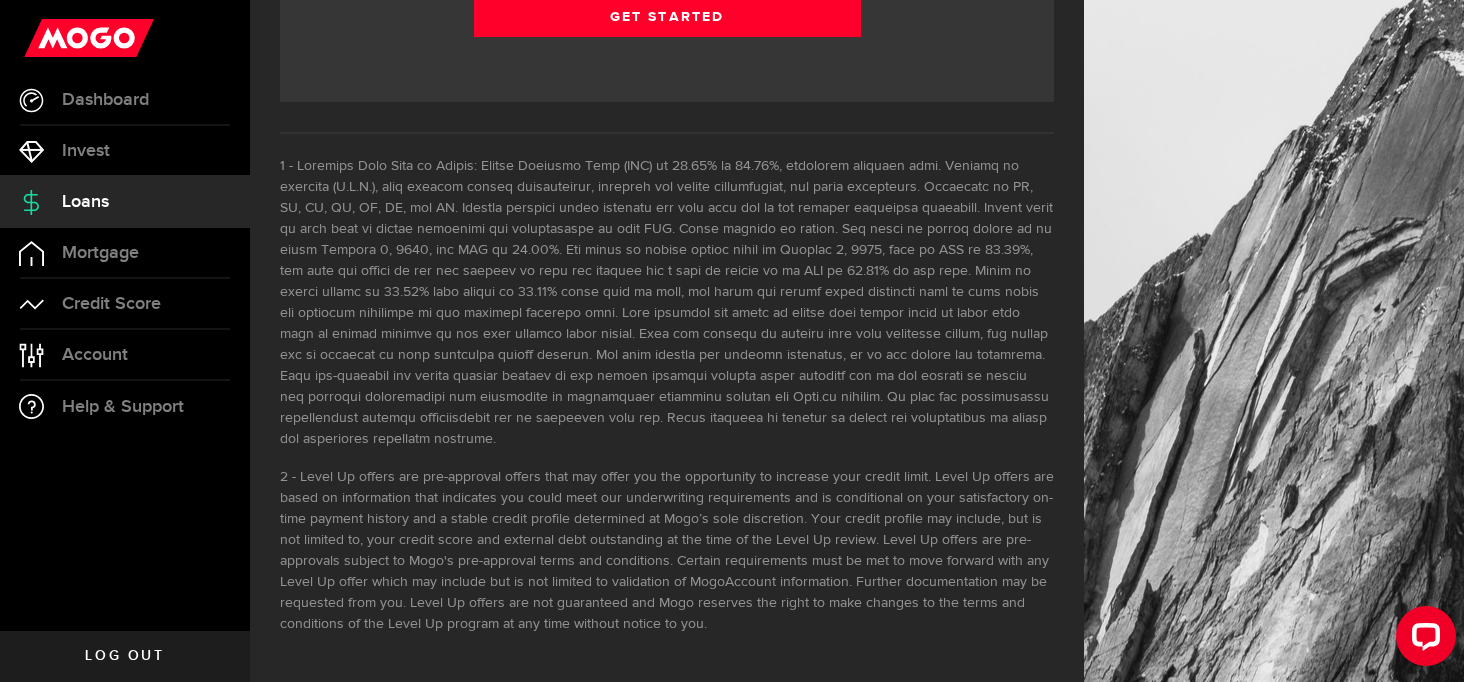scroll, scrollTop: 3459, scrollLeft: 0, axis: vertical 